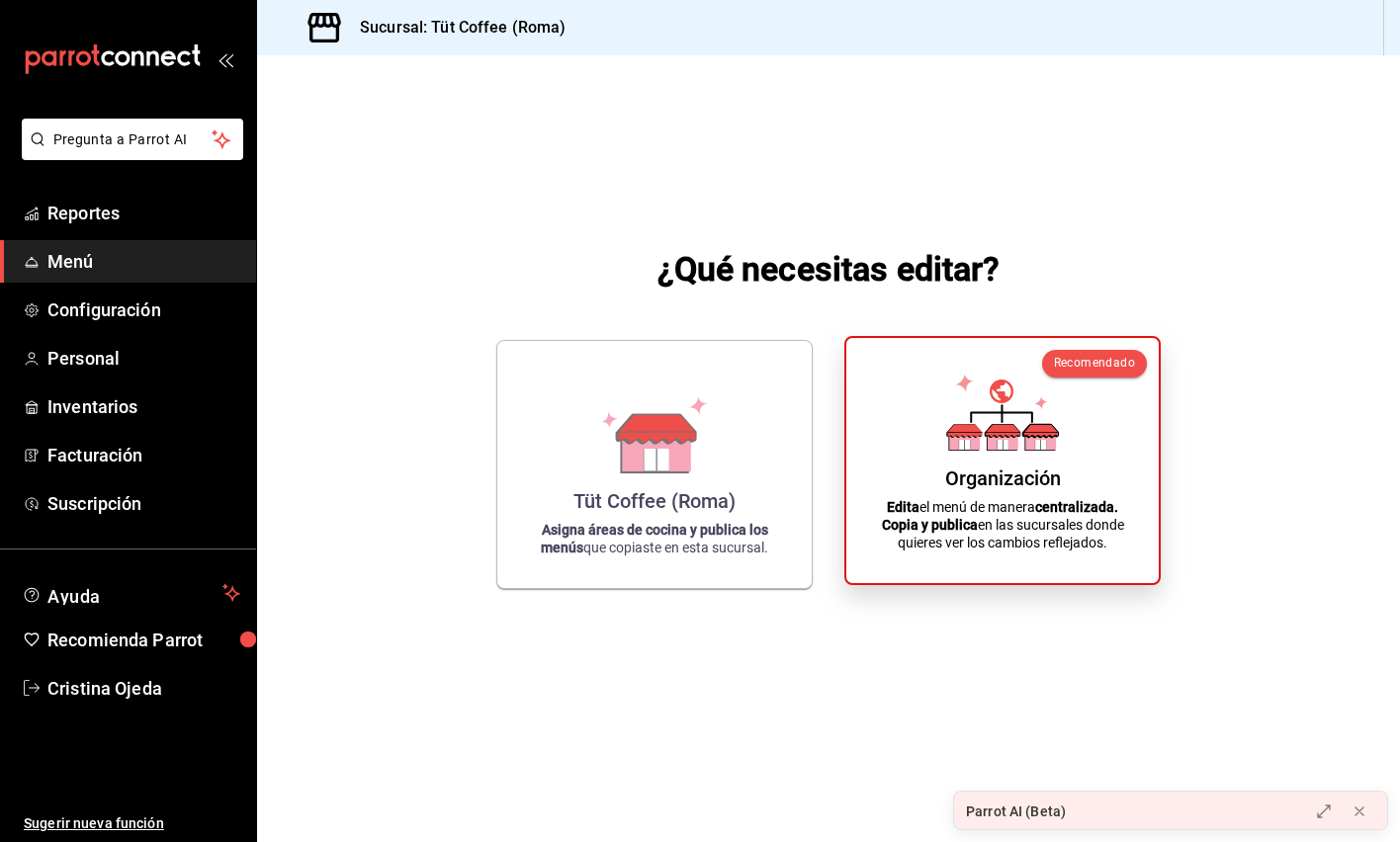 scroll, scrollTop: 0, scrollLeft: 0, axis: both 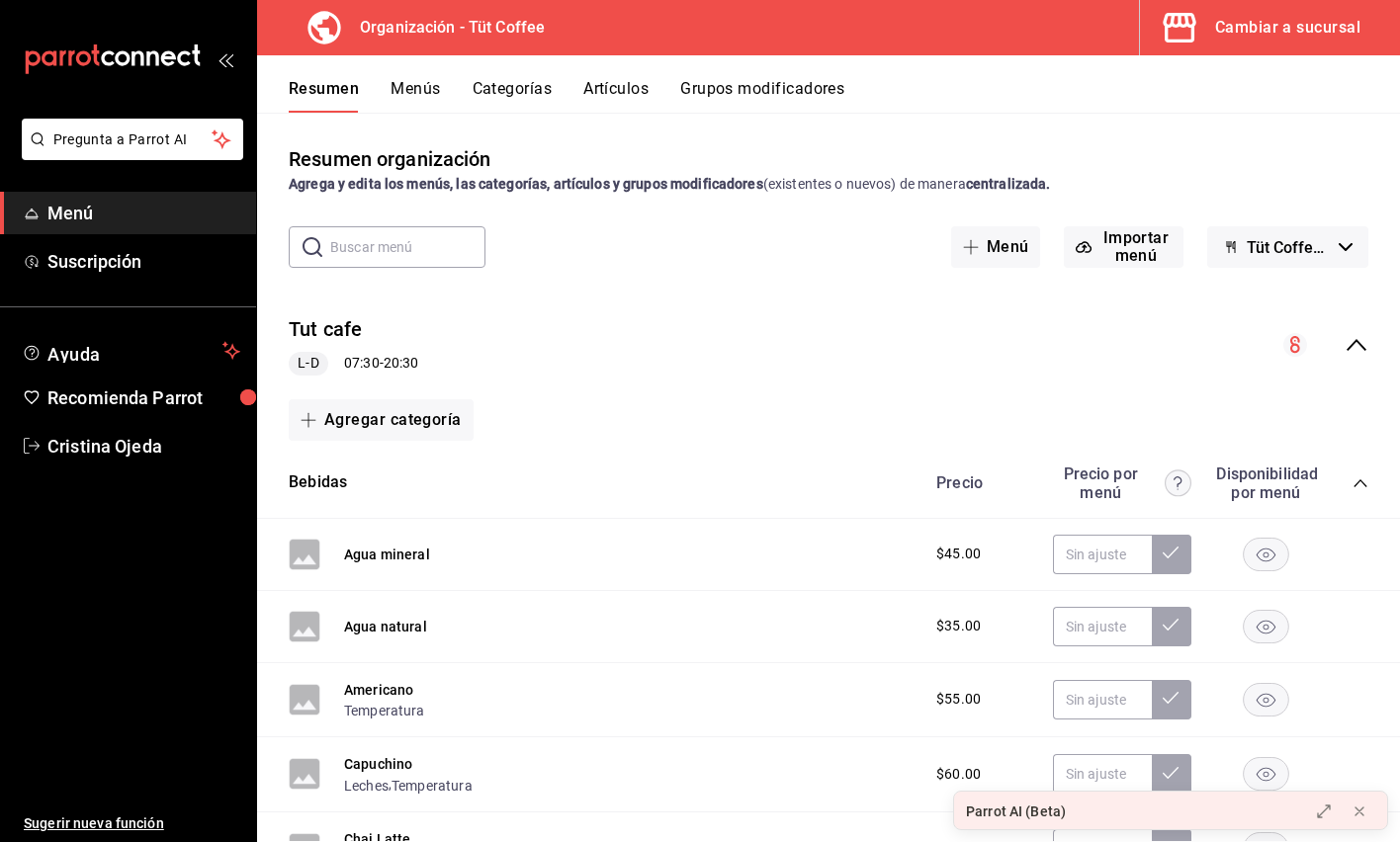 click on "Artículos" at bounding box center (616, 96) 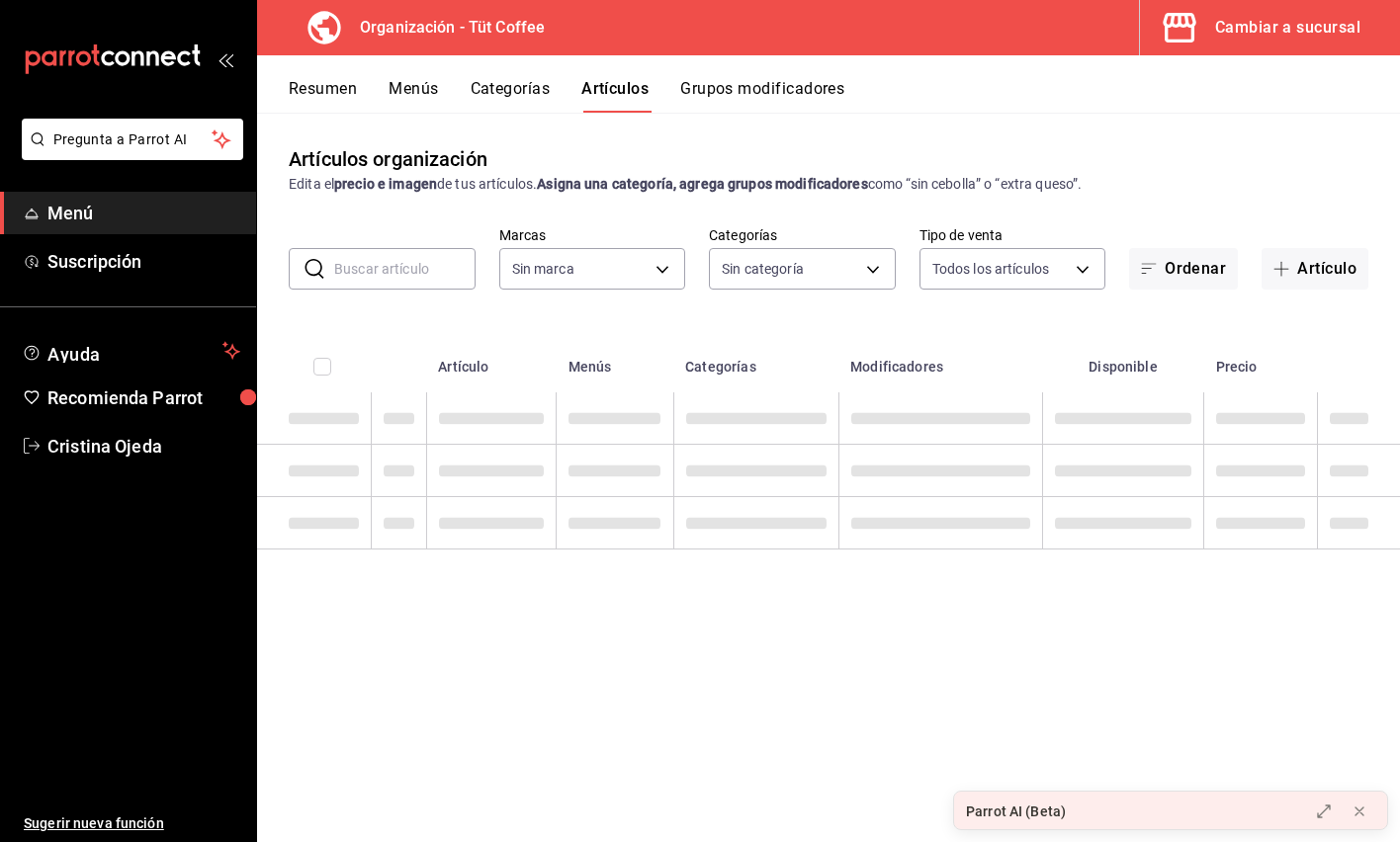 type on "32e499e3-ac49-4bfd-9688-6164702db340" 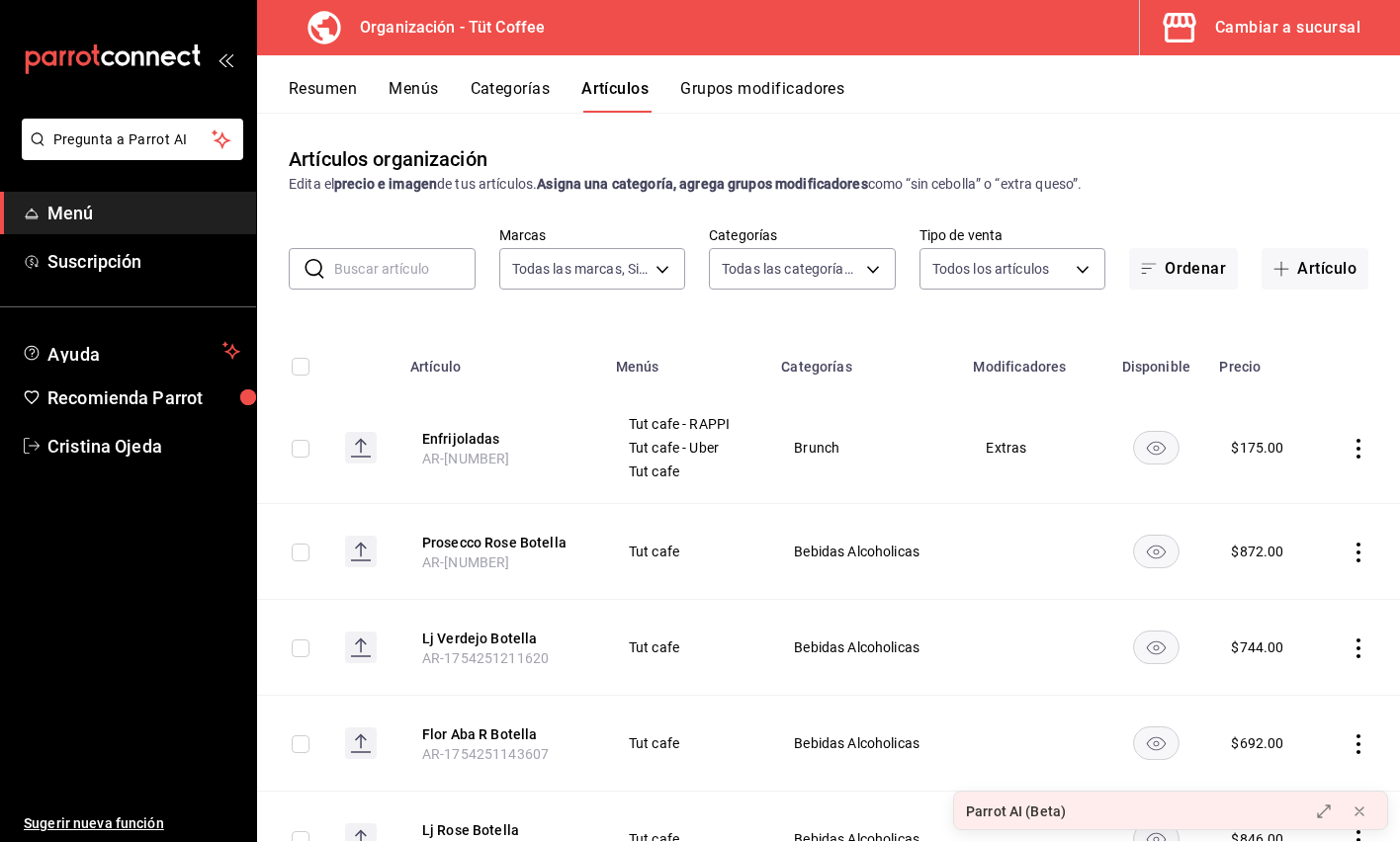 type on "59fb2af1-396e-4281-824f-583d7da0ab39,52a9df34-5940-42d4-ab25-b17d79a0a808,9e8964d6-a453-4484-aab5-42f20070a9bf,91c4351c-dab4-469a-b4c2-cfc92b357833,a39efab6-7b69-4b7e-866b-d2b334d8c0ed" 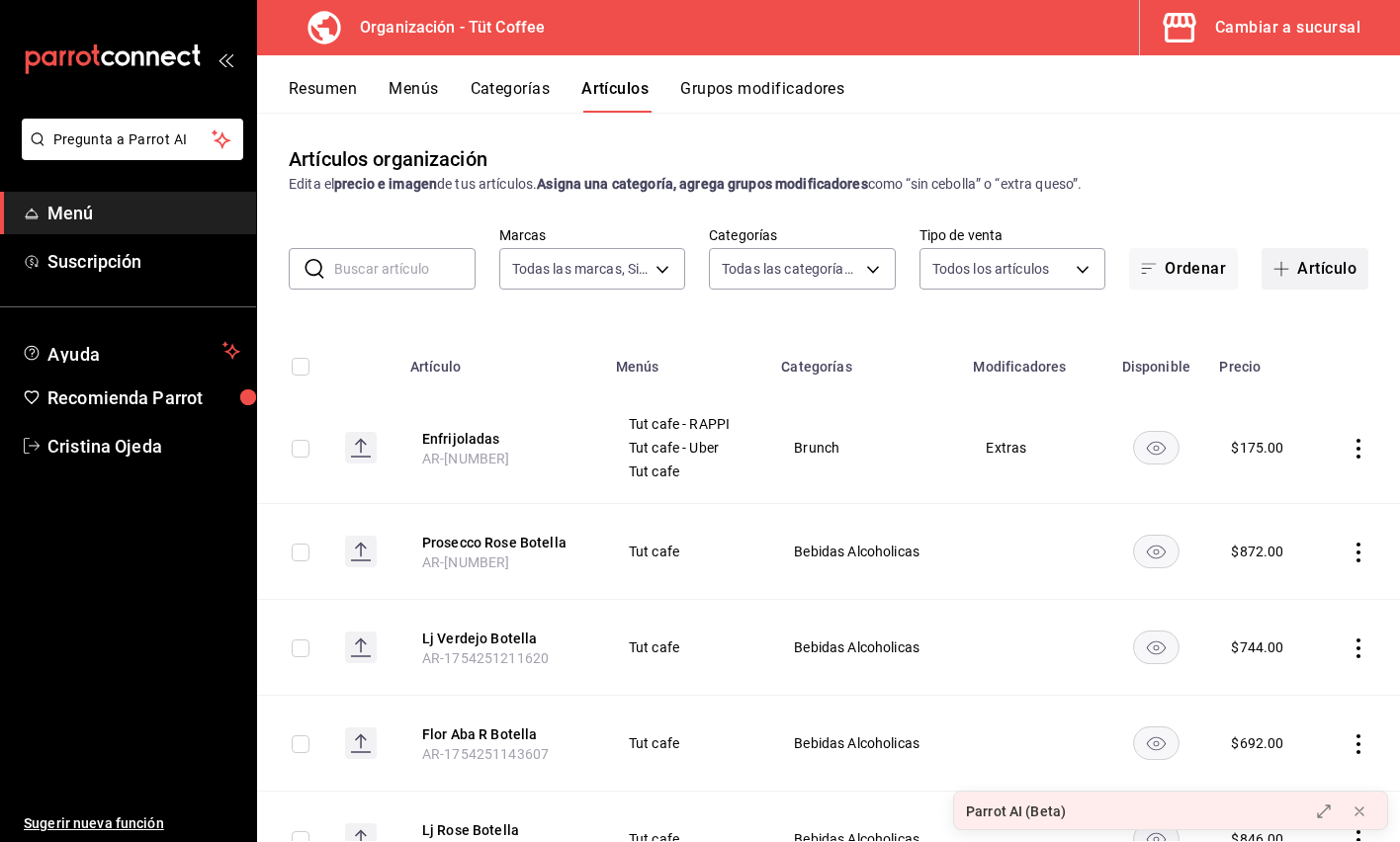 click on "Artículo" at bounding box center [1315, 269] 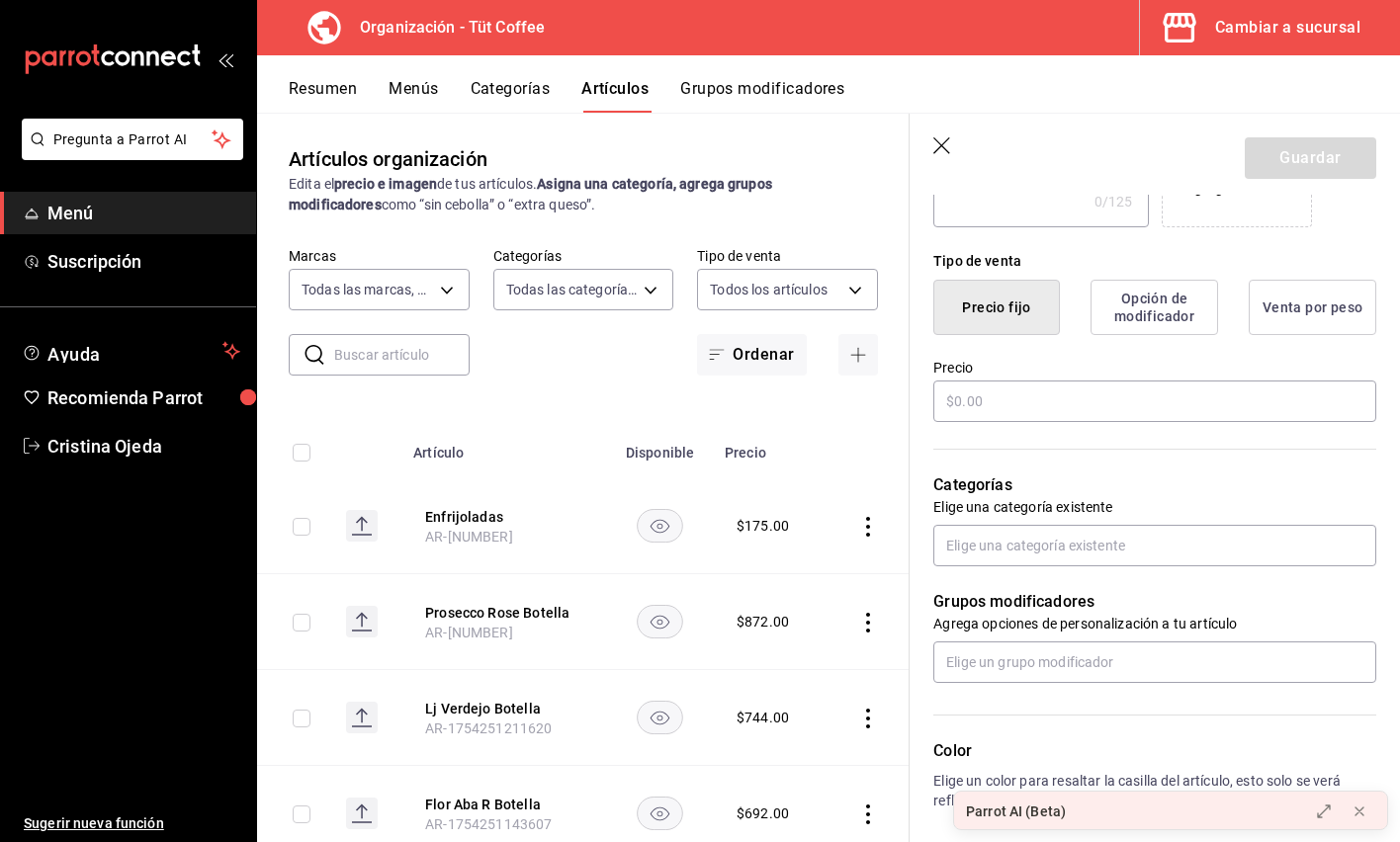 scroll, scrollTop: 435, scrollLeft: 0, axis: vertical 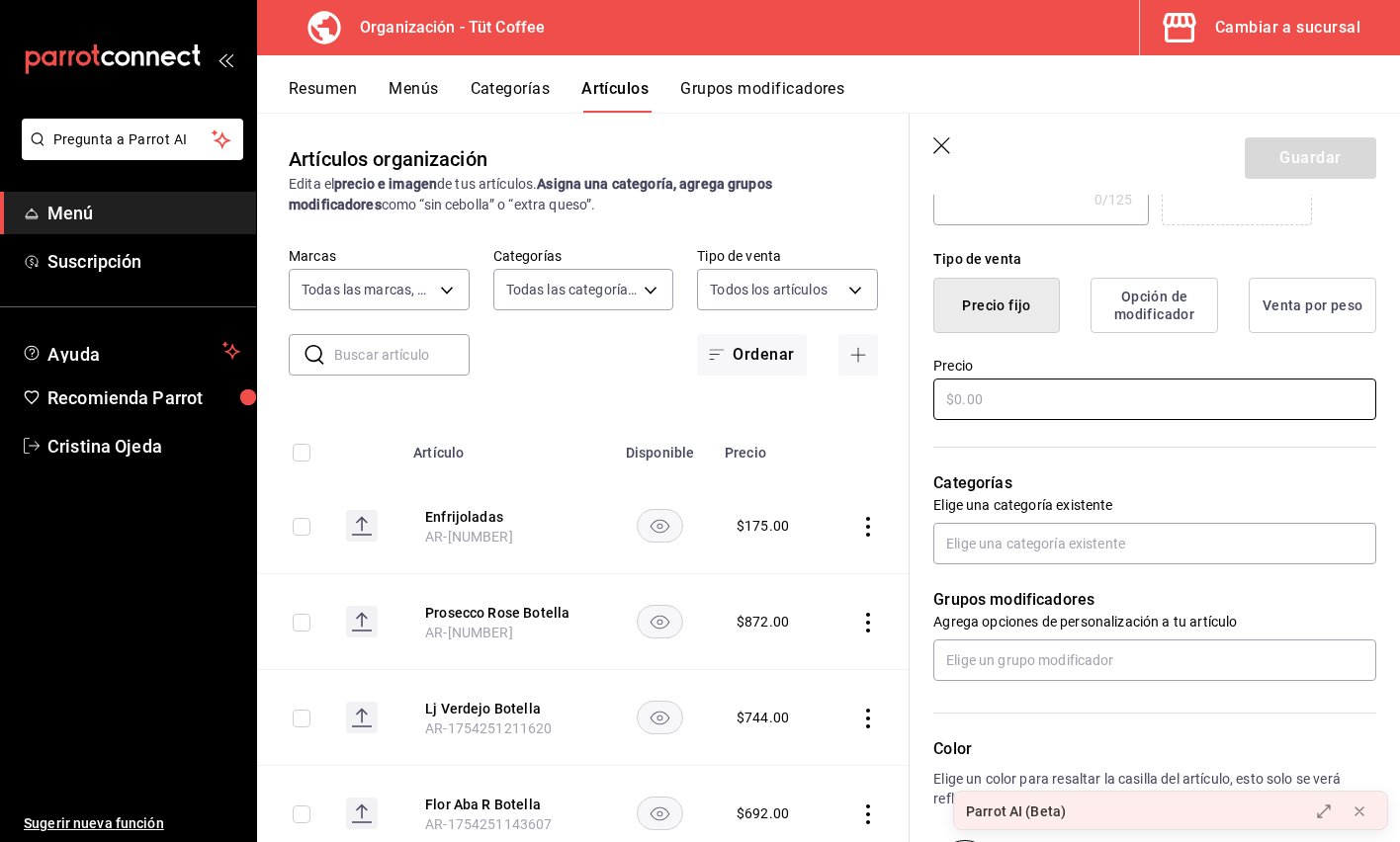 type on "Ensalada Azteca" 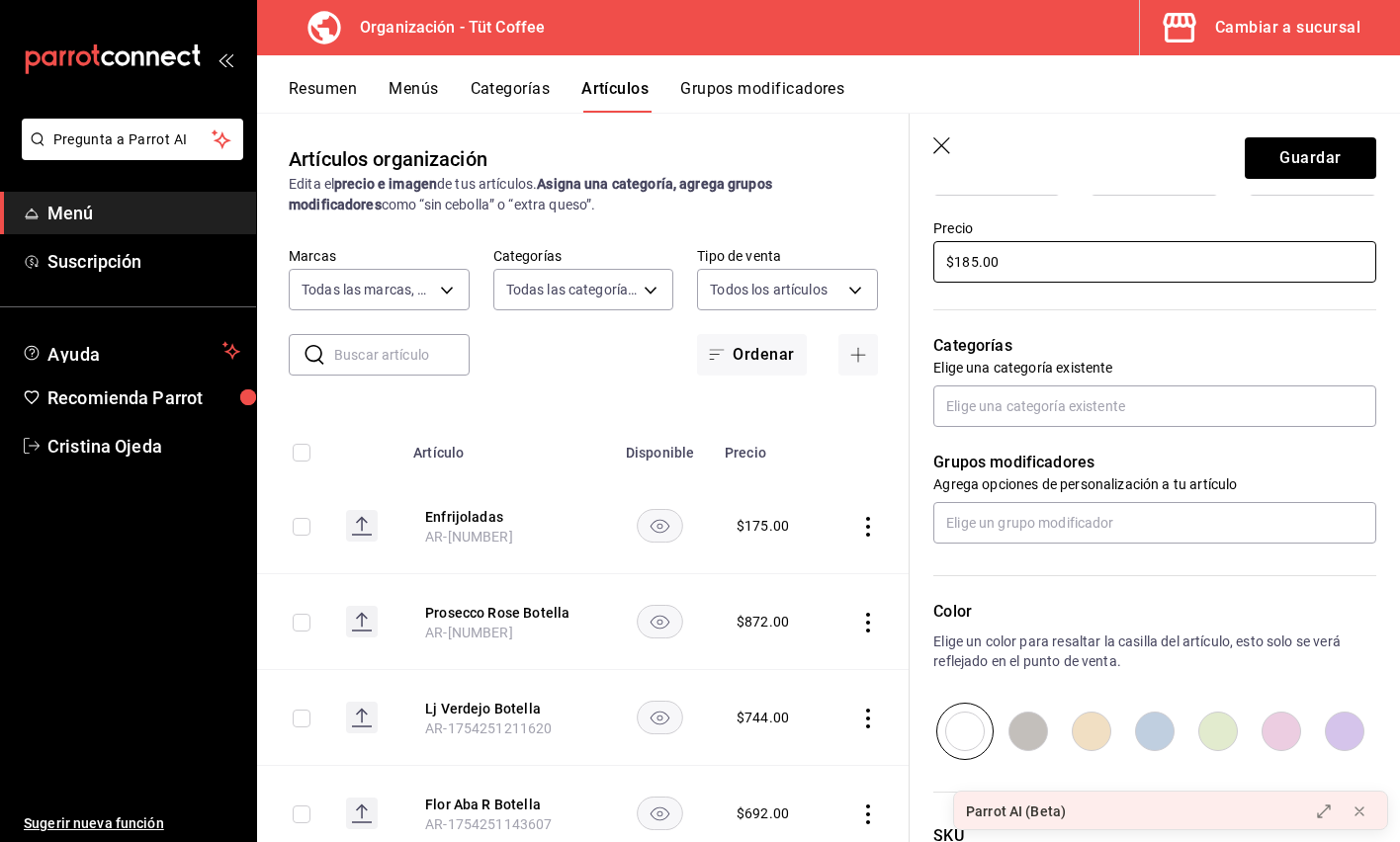 scroll, scrollTop: 574, scrollLeft: 0, axis: vertical 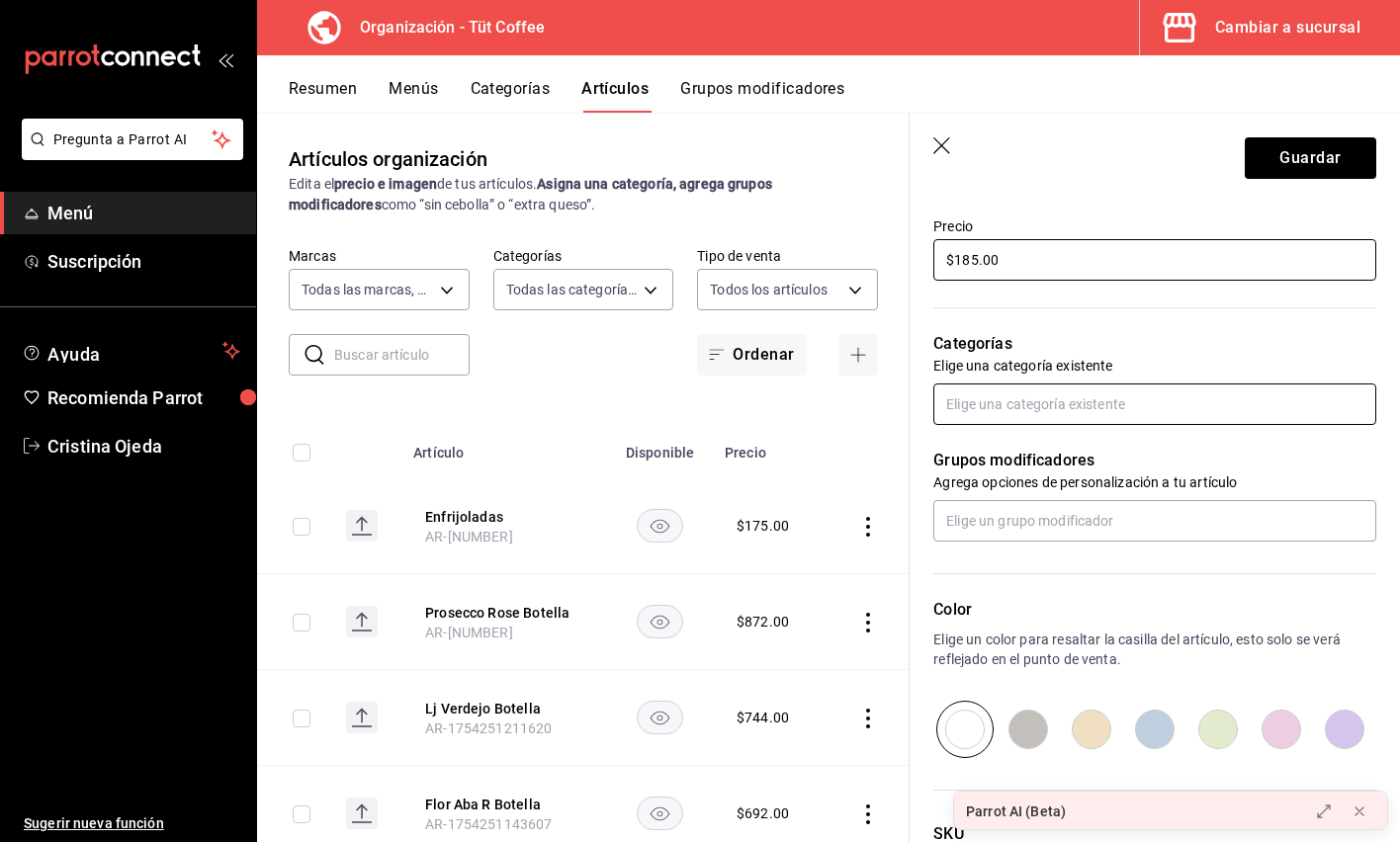 type on "$185.00" 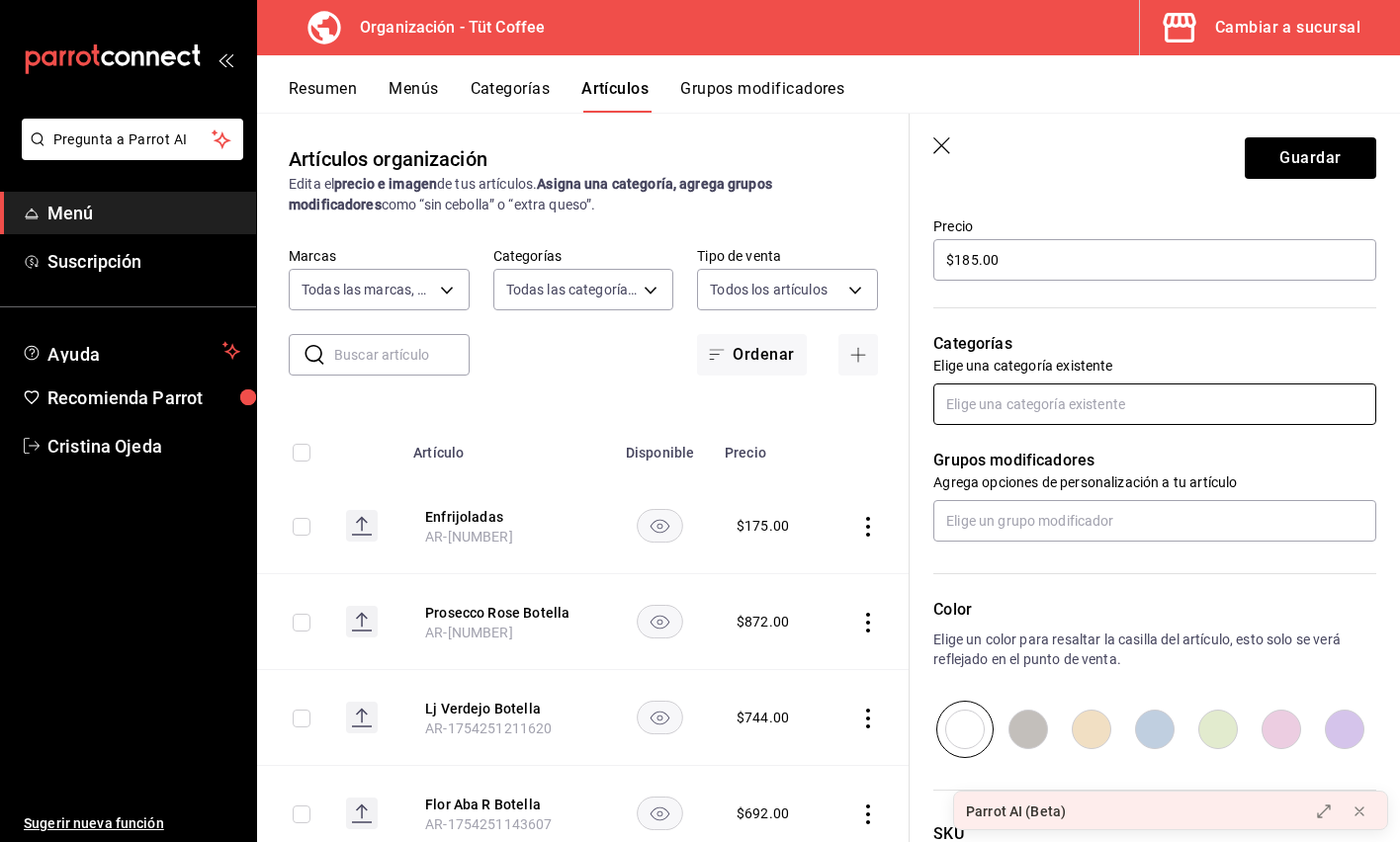 click at bounding box center (1155, 404) 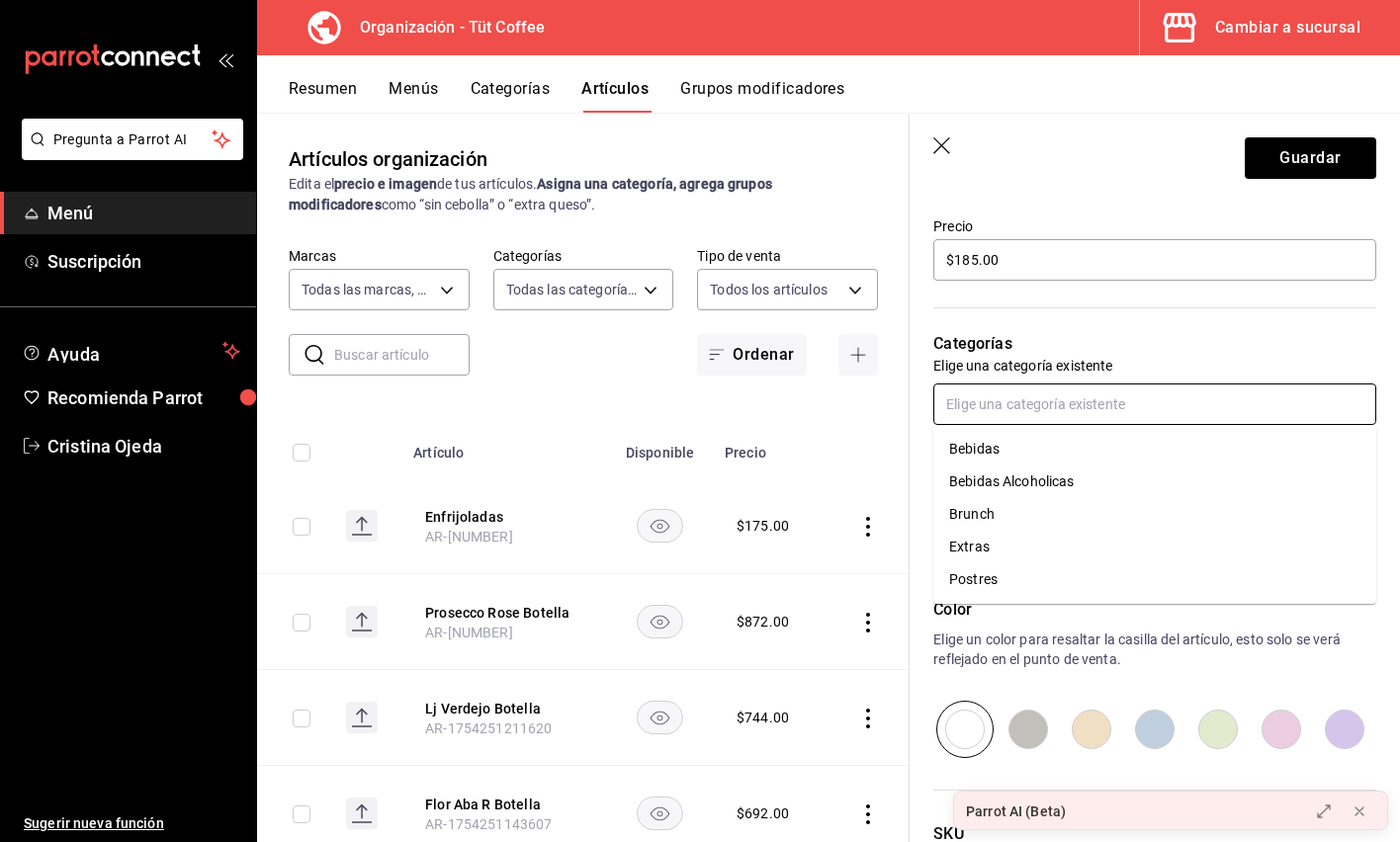 click on "Brunch" at bounding box center (1155, 514) 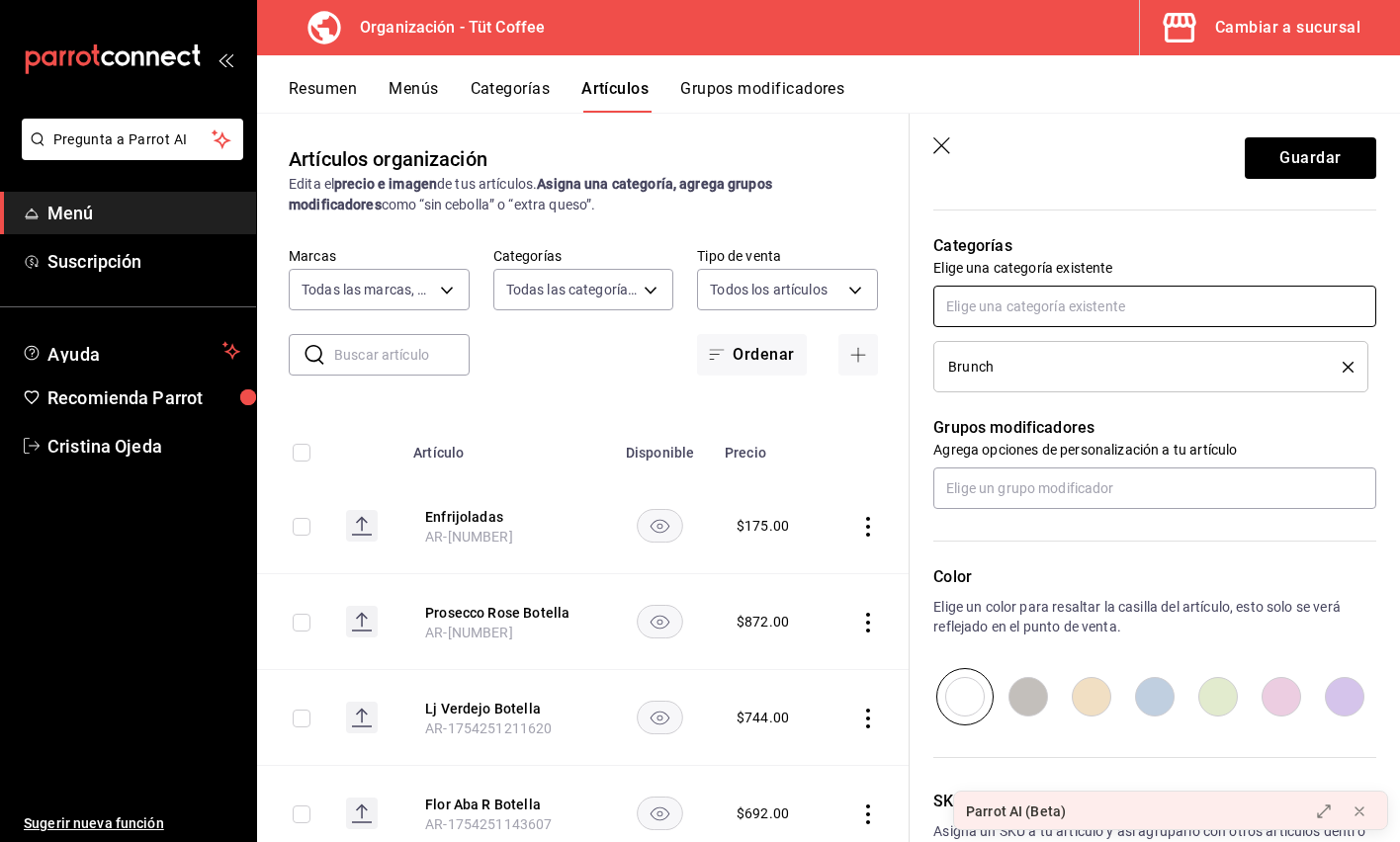 scroll, scrollTop: 674, scrollLeft: 0, axis: vertical 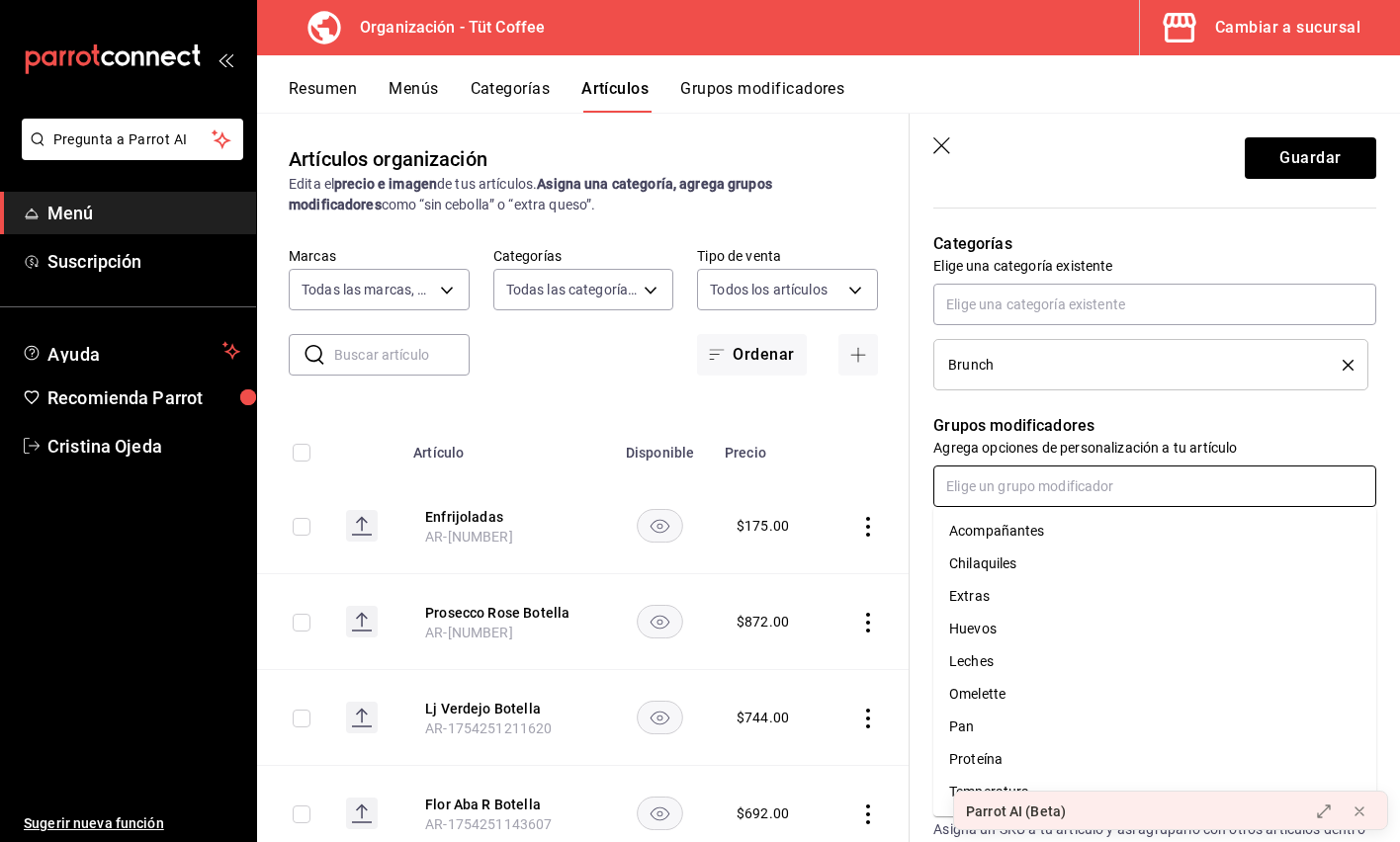 click at bounding box center (1155, 486) 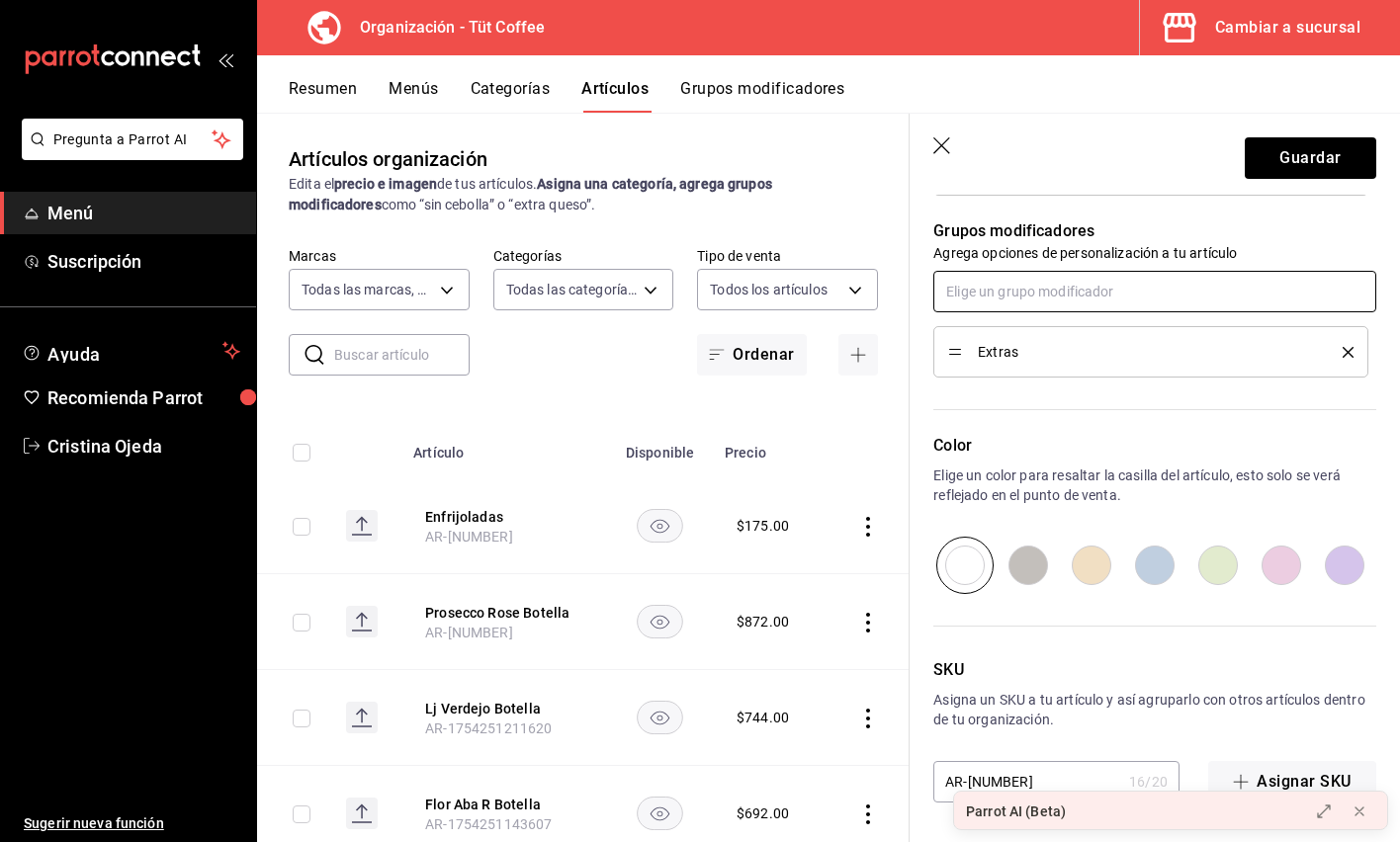 scroll, scrollTop: 0, scrollLeft: 0, axis: both 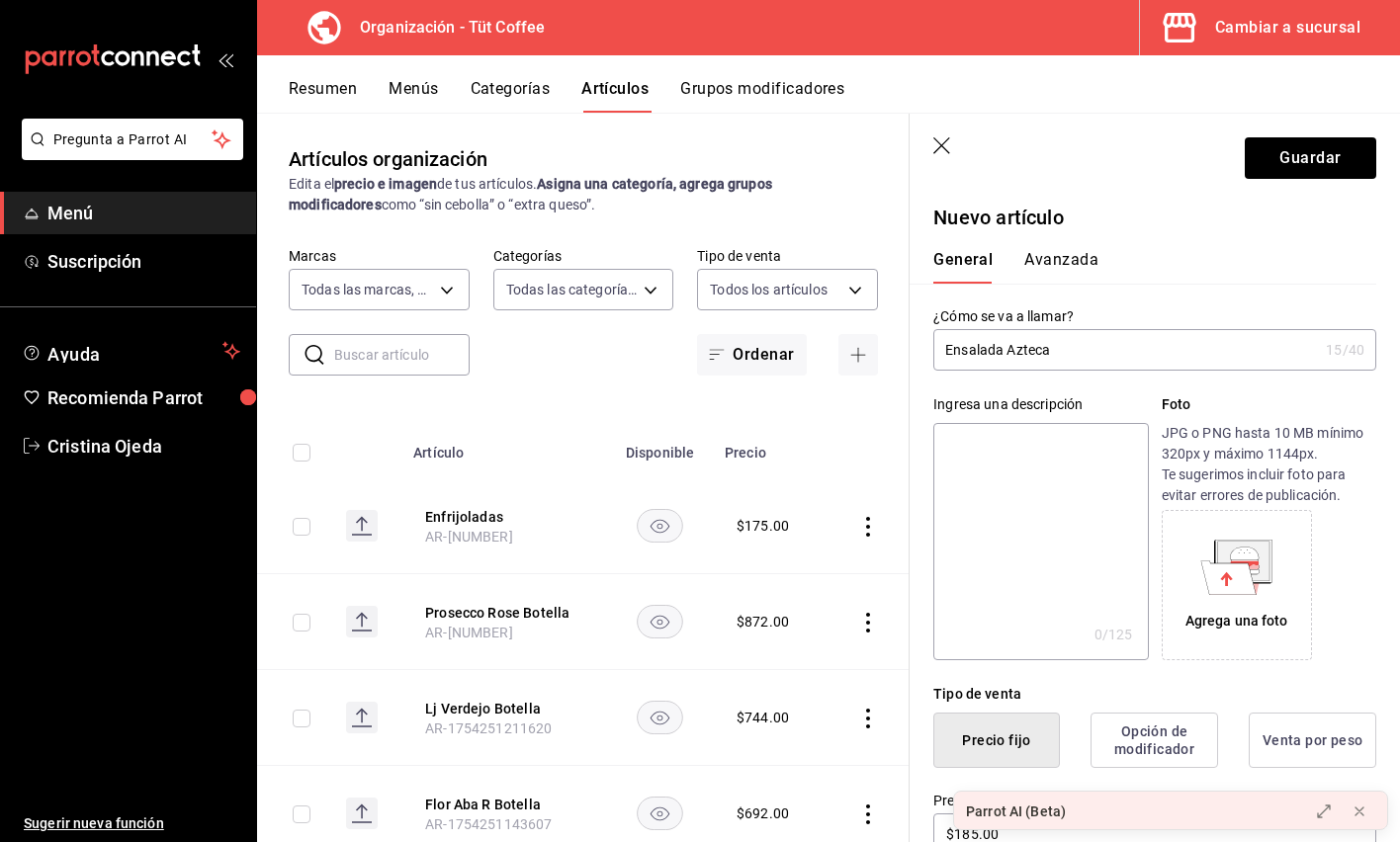 drag, startPoint x: 1084, startPoint y: 337, endPoint x: 1110, endPoint y: 347, distance: 27.85678 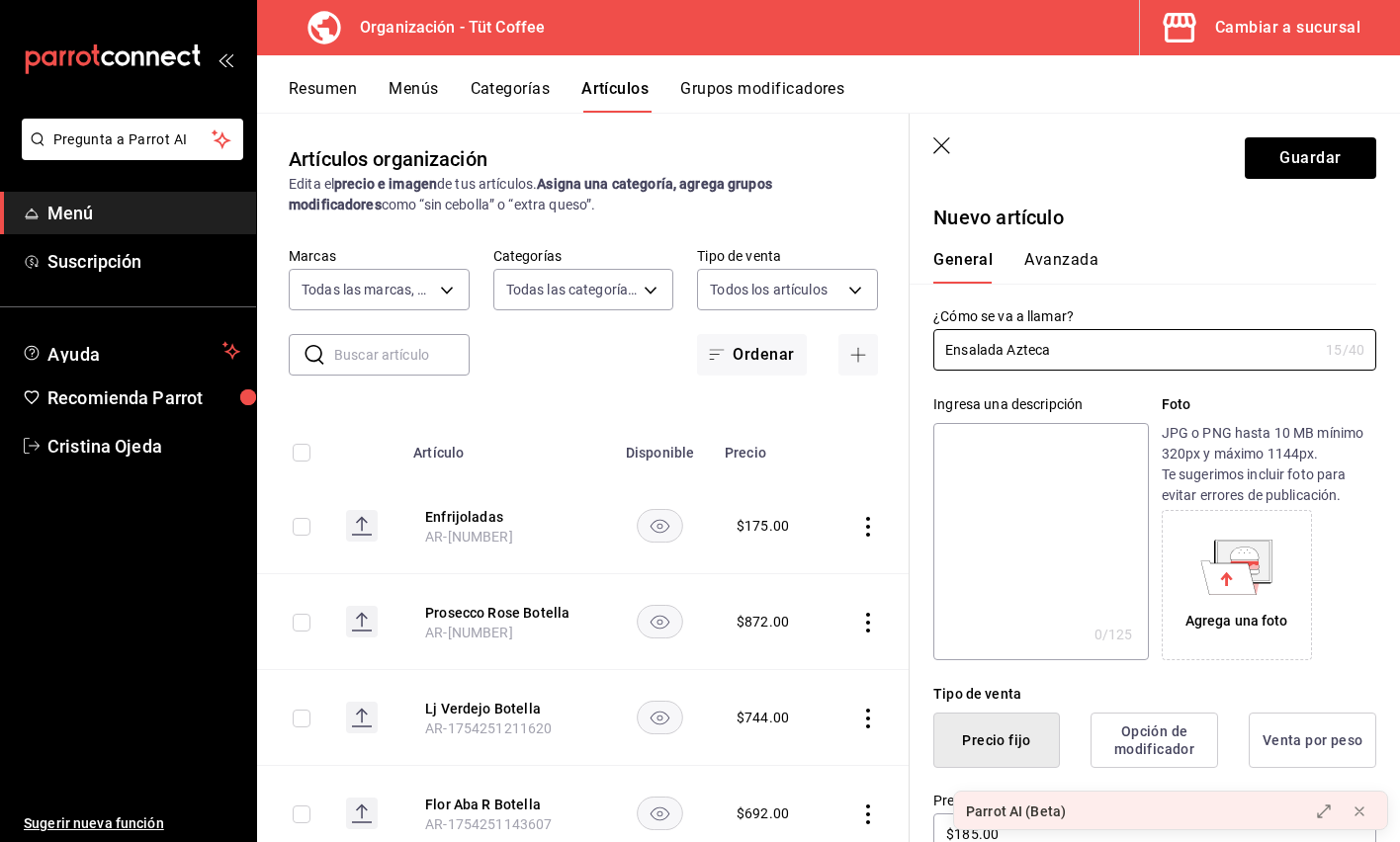 click on "Avanzada" at bounding box center [1061, 267] 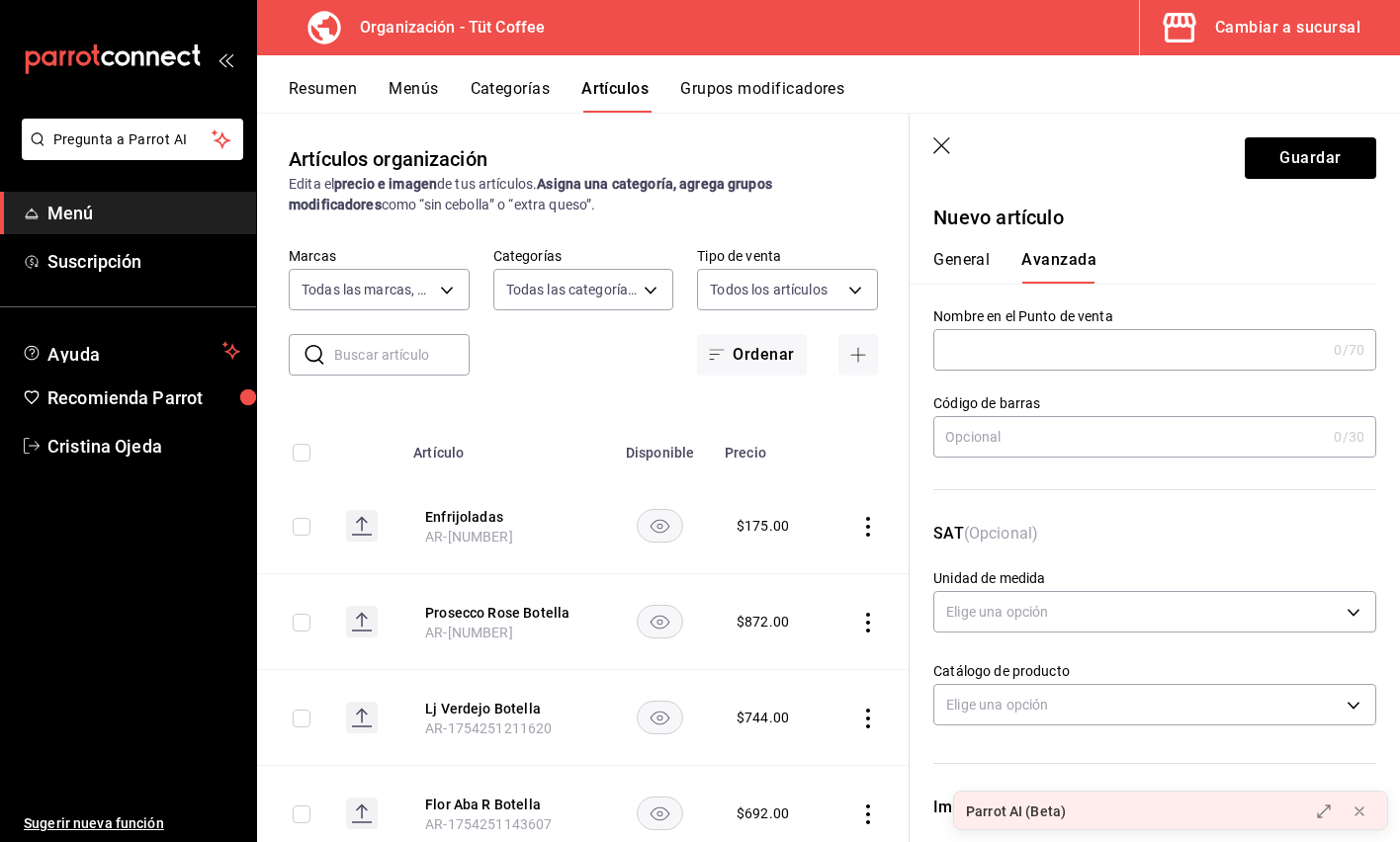 click at bounding box center [1129, 350] 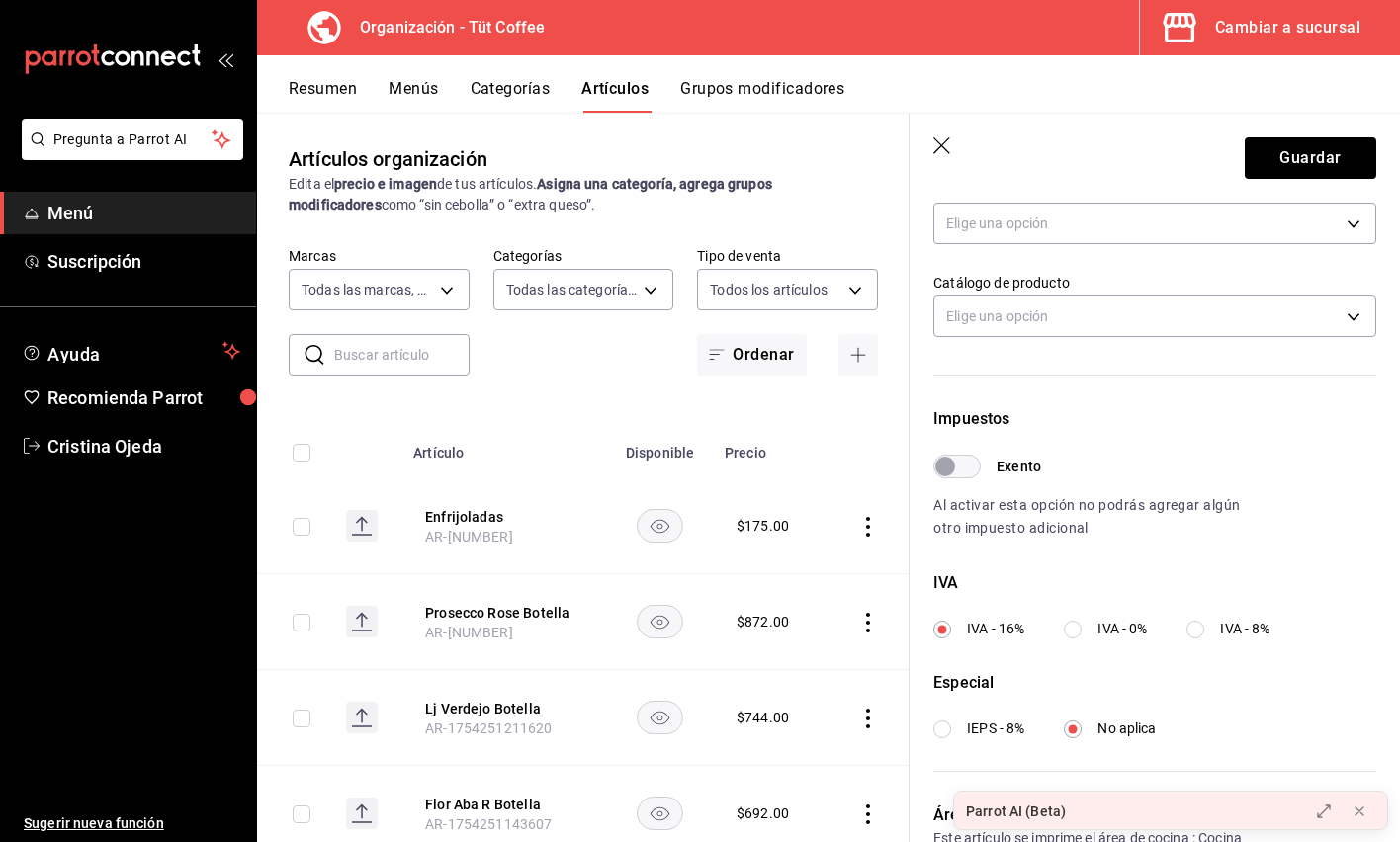 scroll, scrollTop: 0, scrollLeft: 0, axis: both 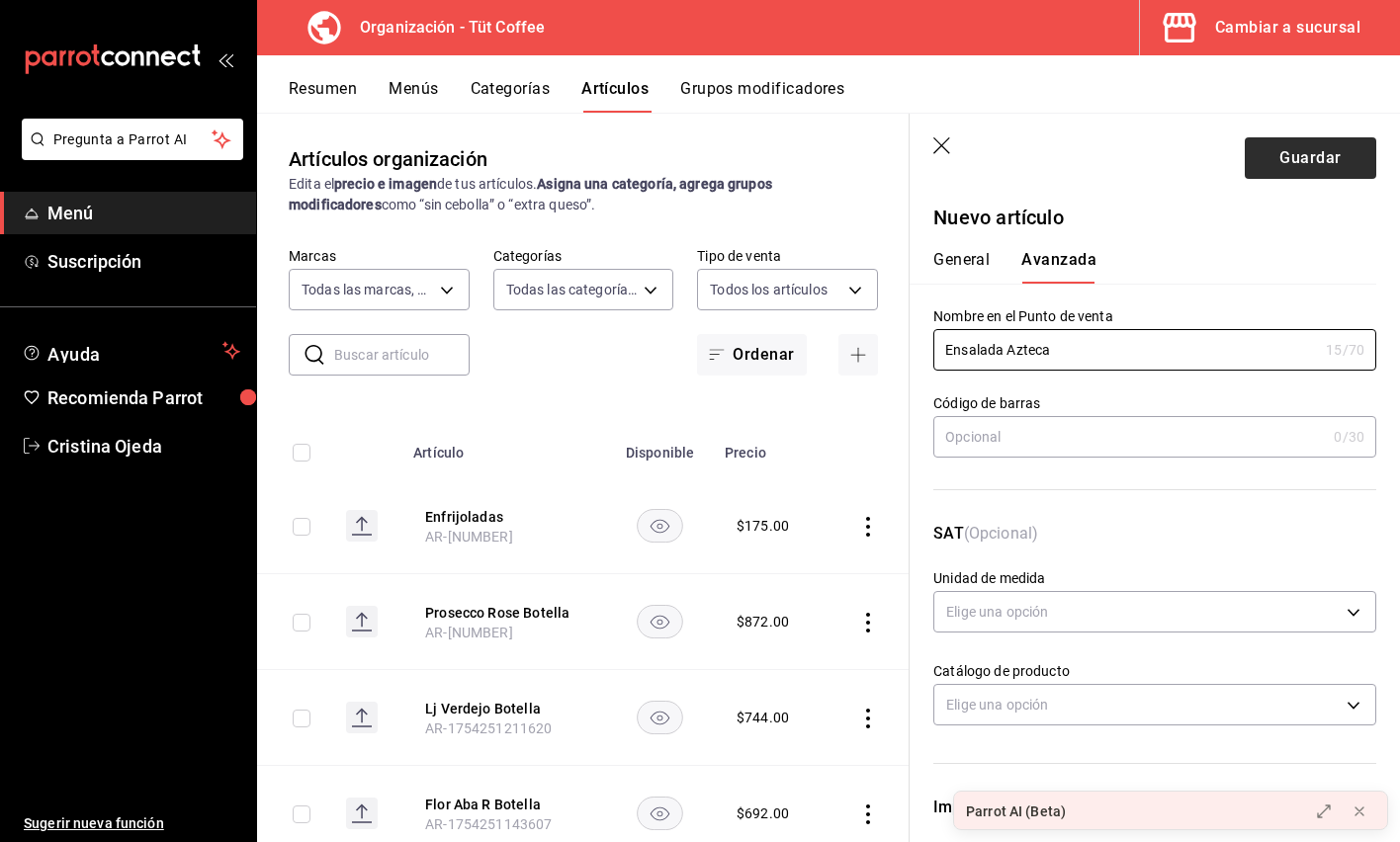 type on "Ensalada Azteca" 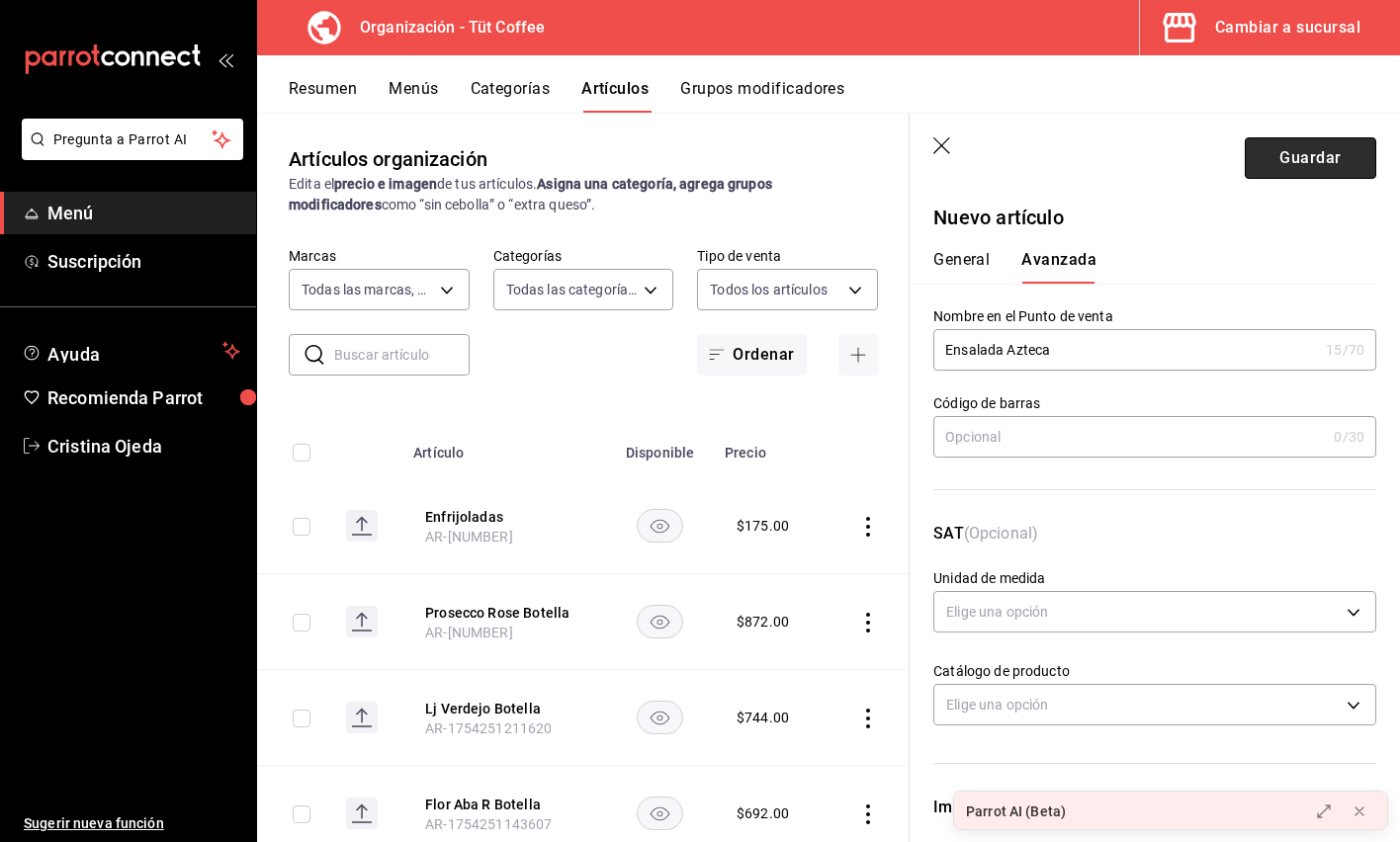 click on "Guardar" at bounding box center (1310, 158) 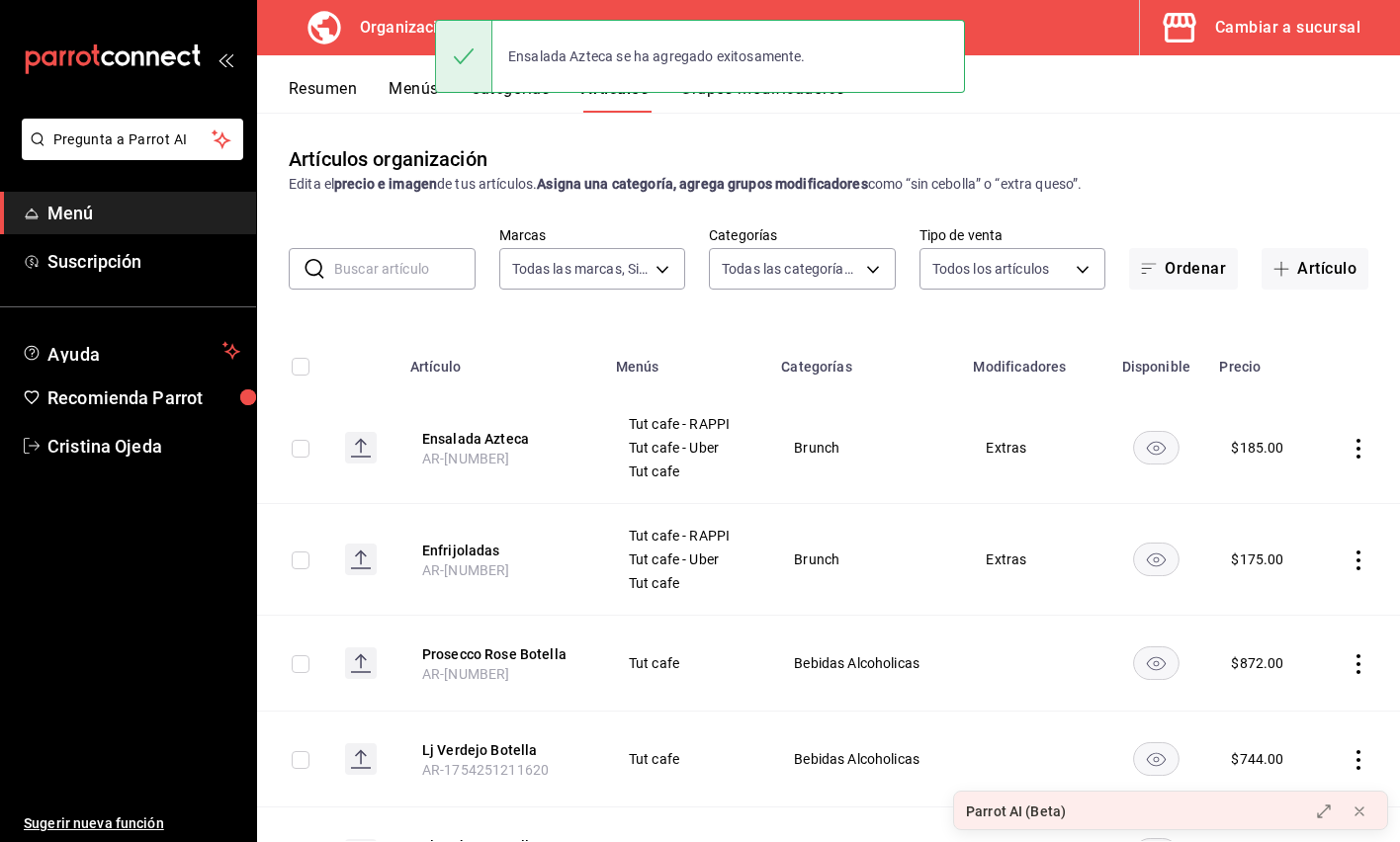click 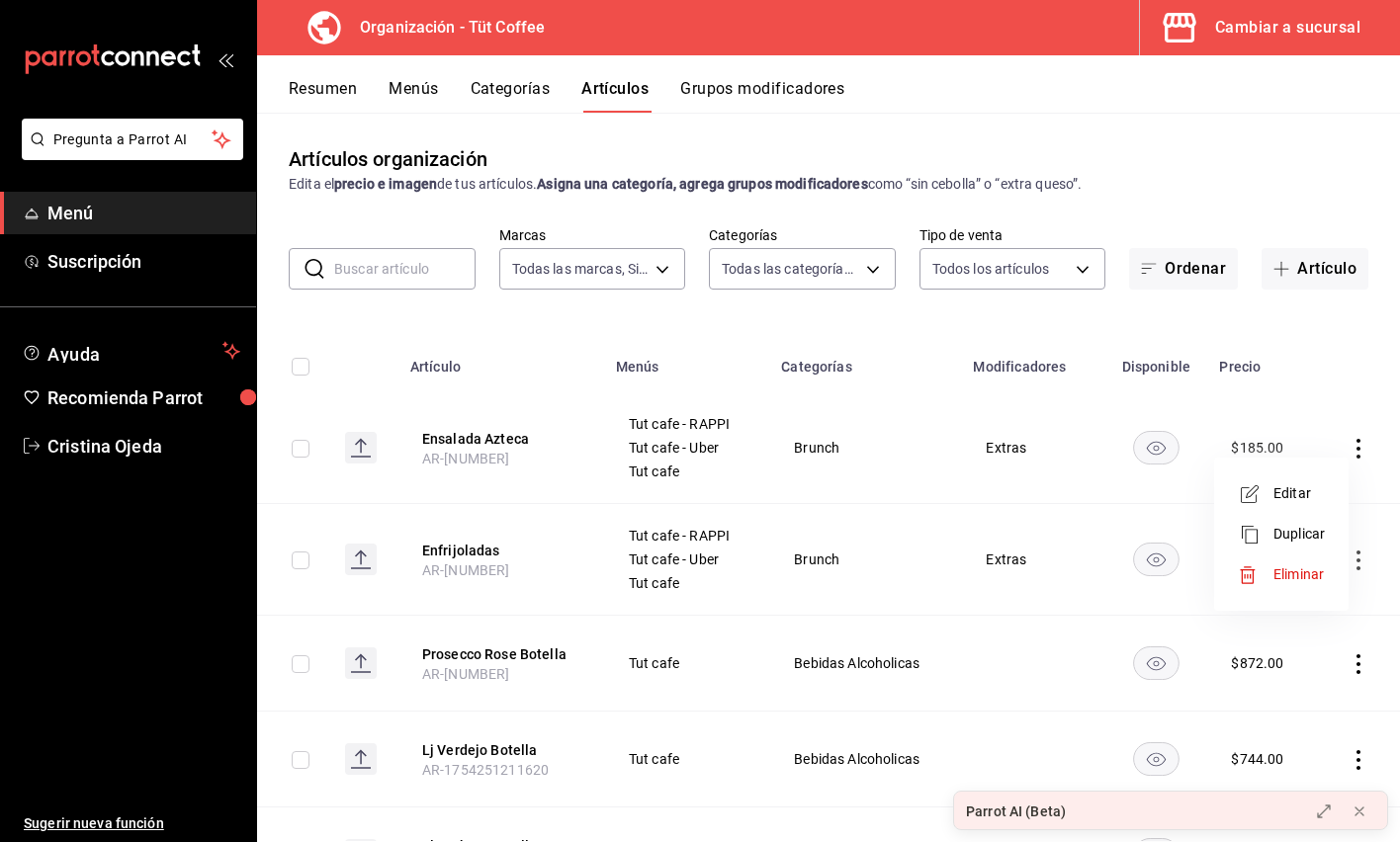 click at bounding box center [700, 421] 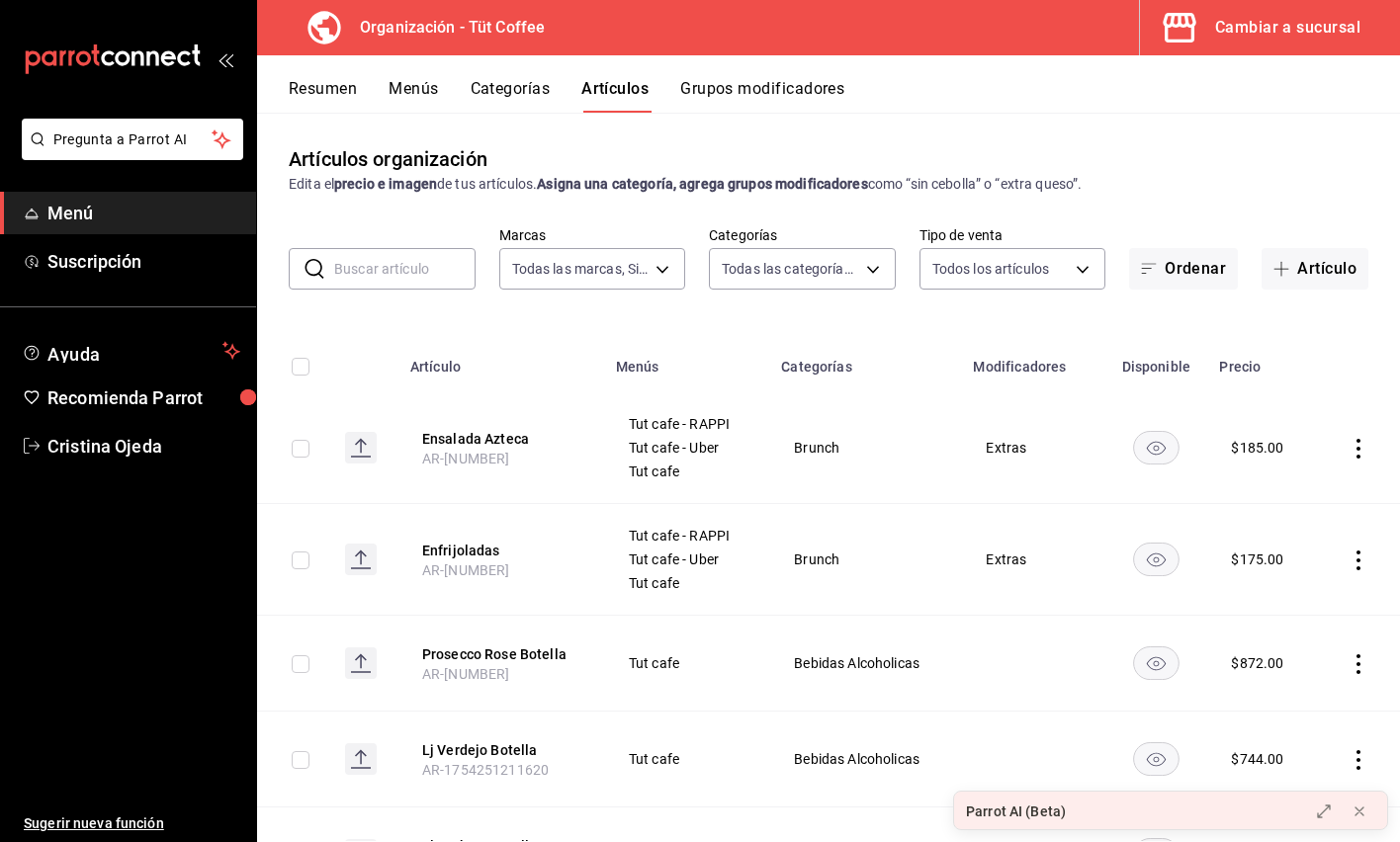 click on "Menús" at bounding box center (413, 96) 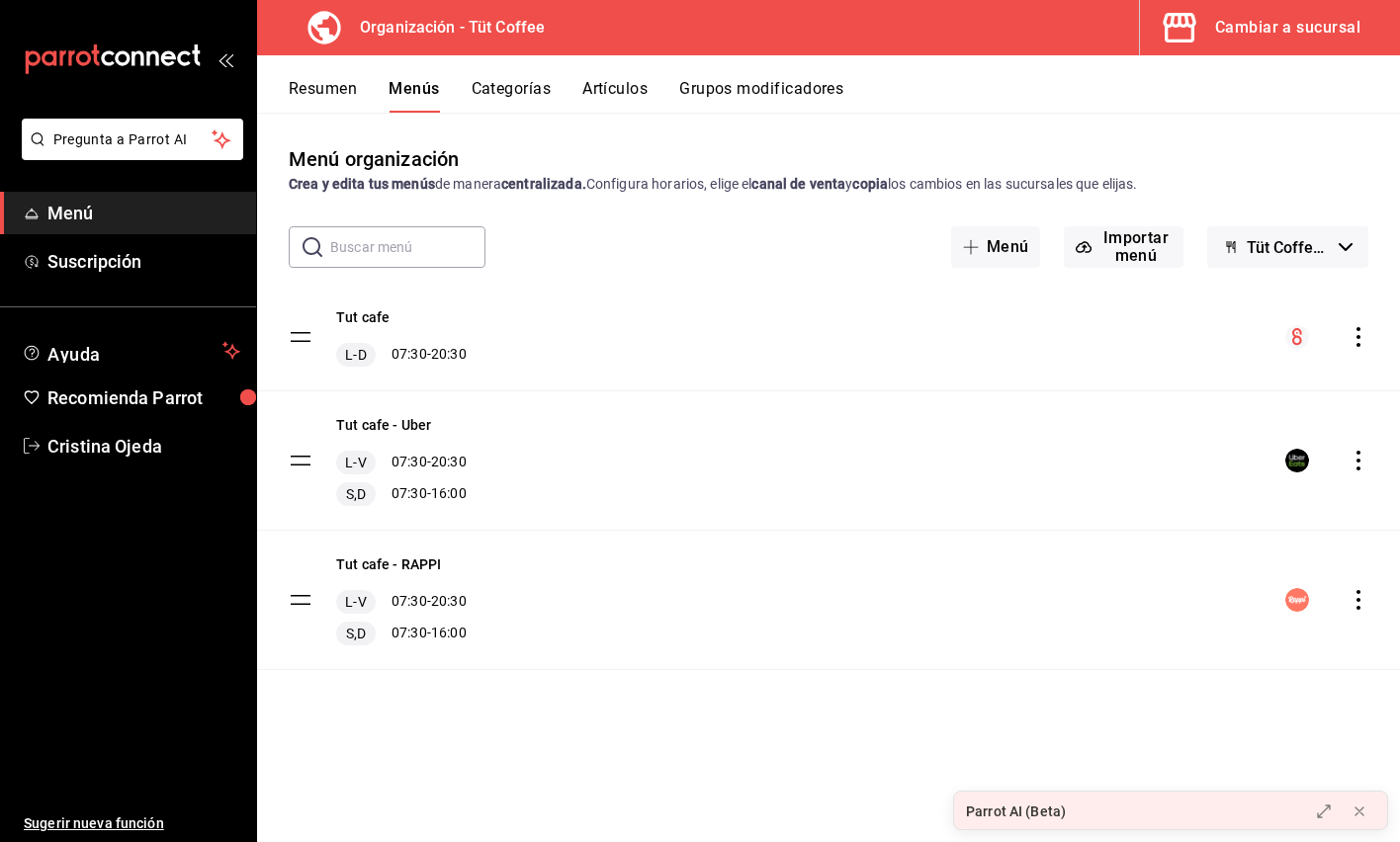 click 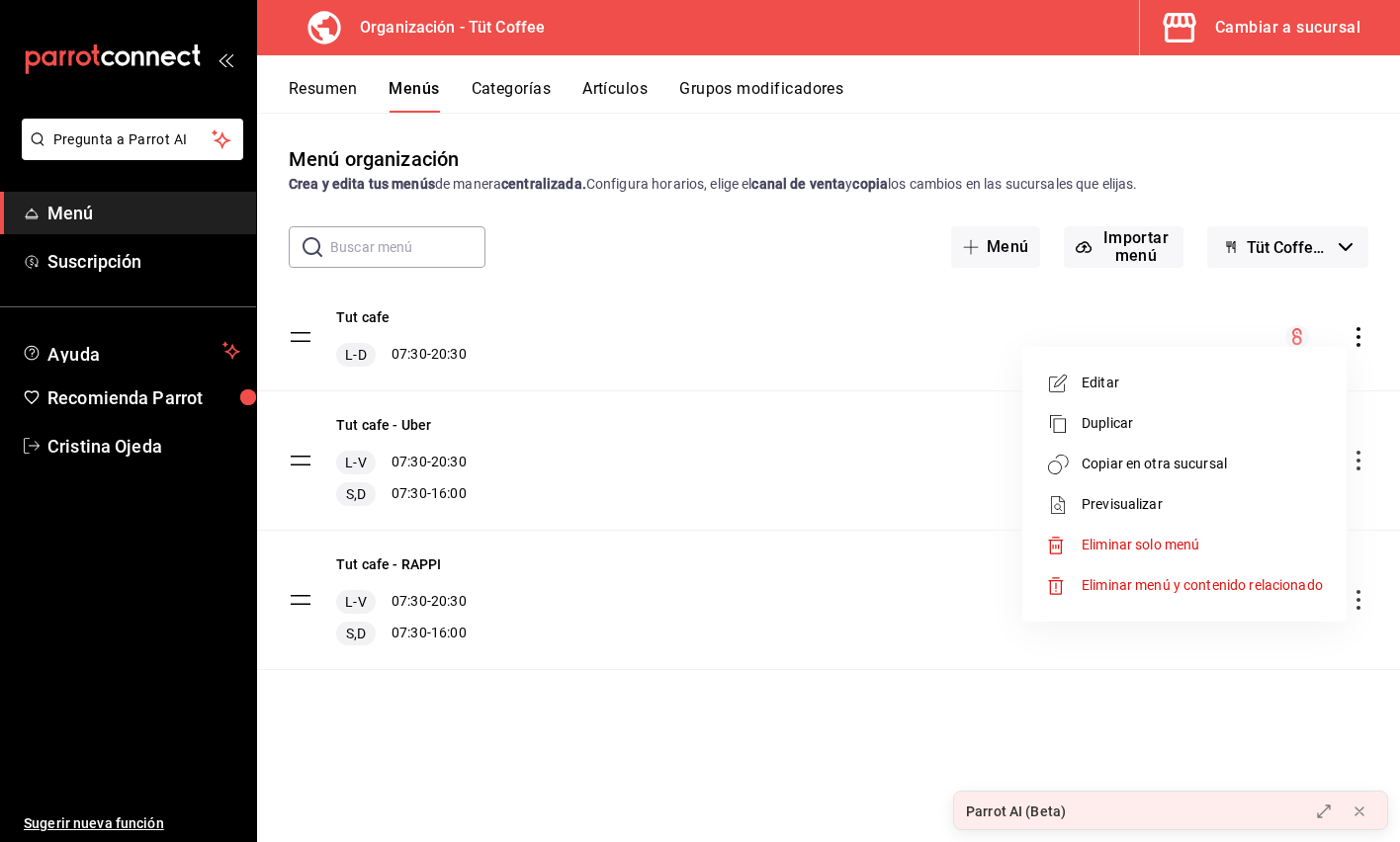click on "Copiar en otra sucursal" at bounding box center (1202, 463) 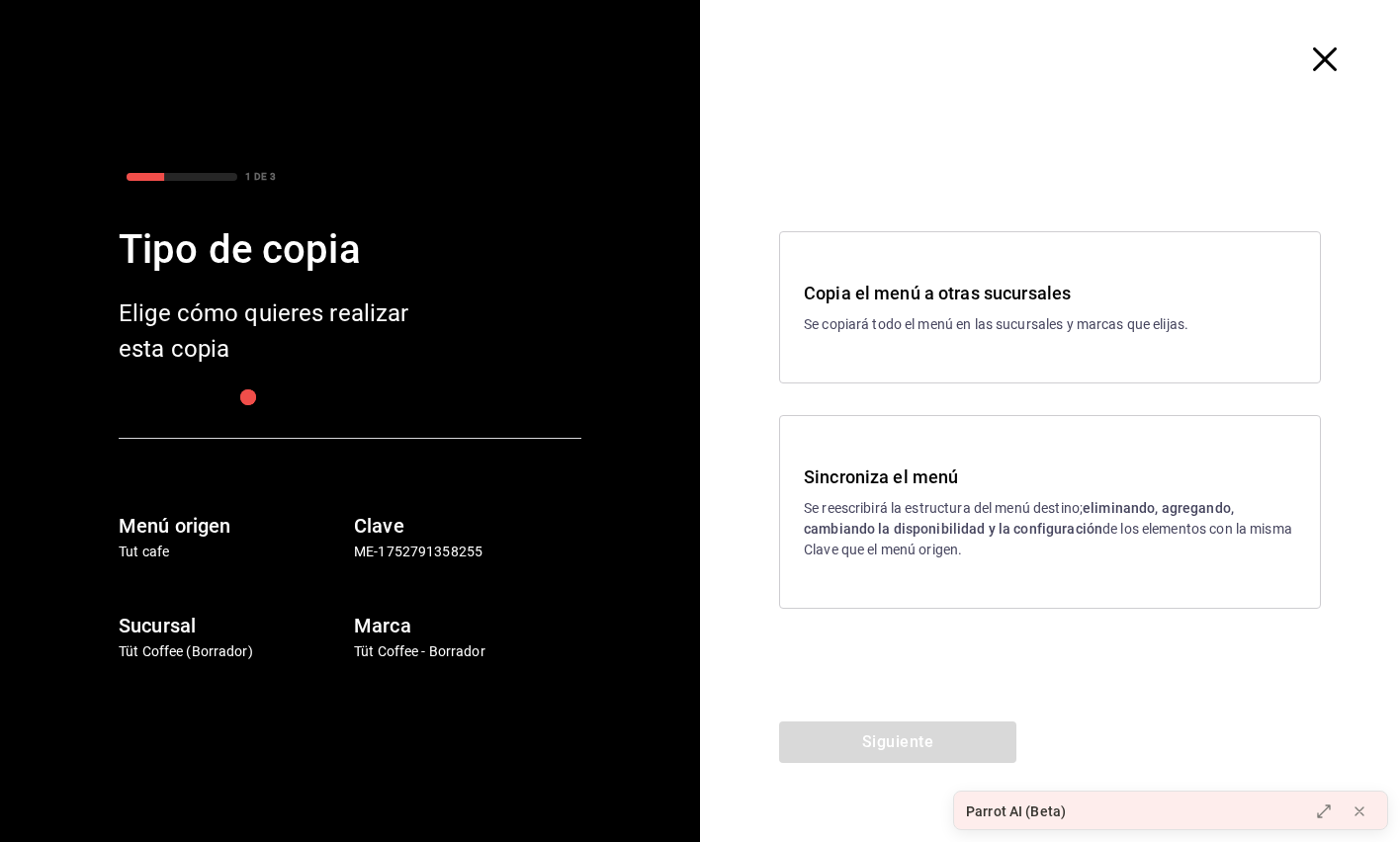 click on "Se reescribirá la estructura del menú destino;  eliminando, agregando, cambiando la disponibilidad y la configuración  de los elementos con la misma Clave que el menú origen." at bounding box center (1050, 529) 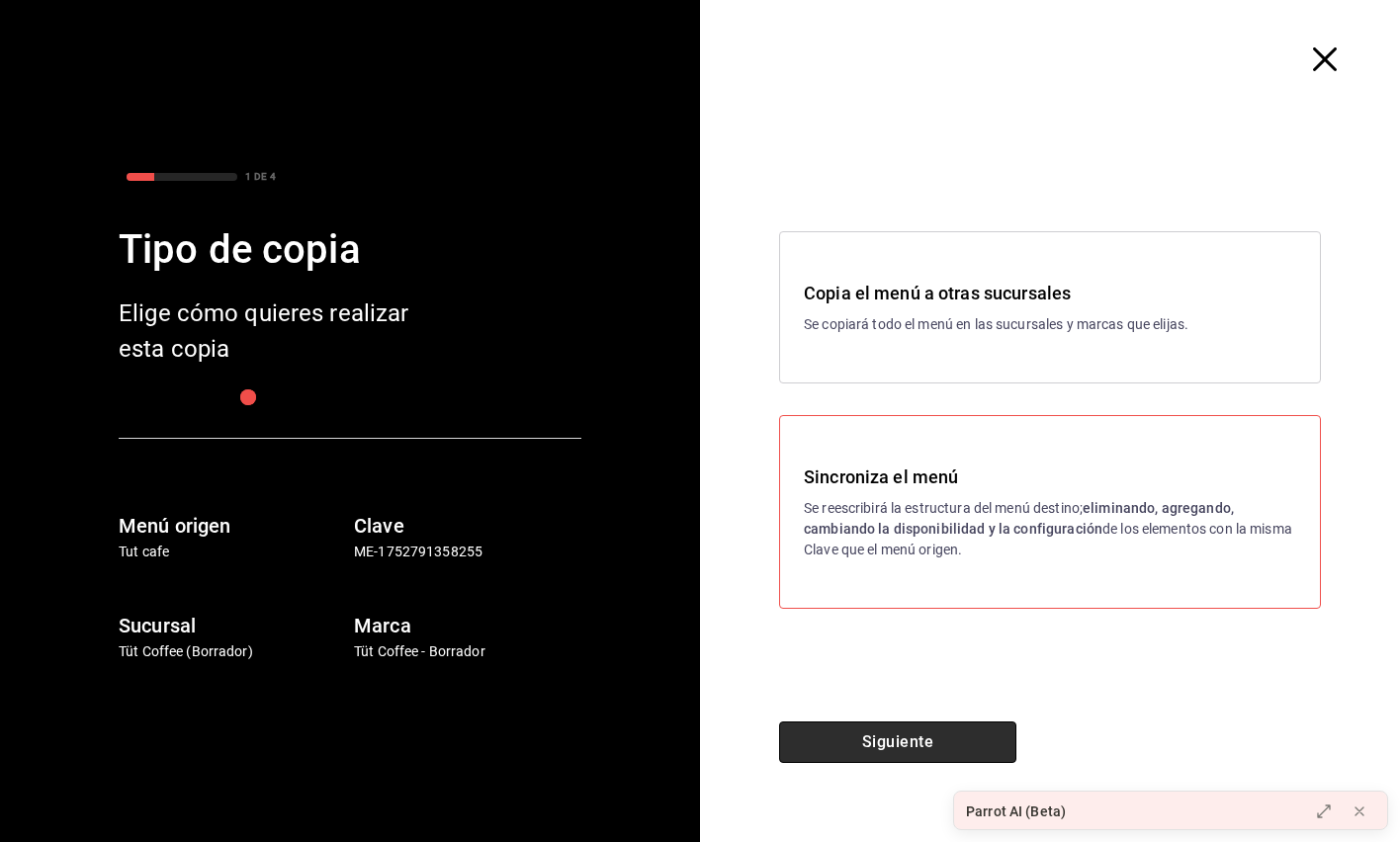 click on "Siguiente" at bounding box center [898, 742] 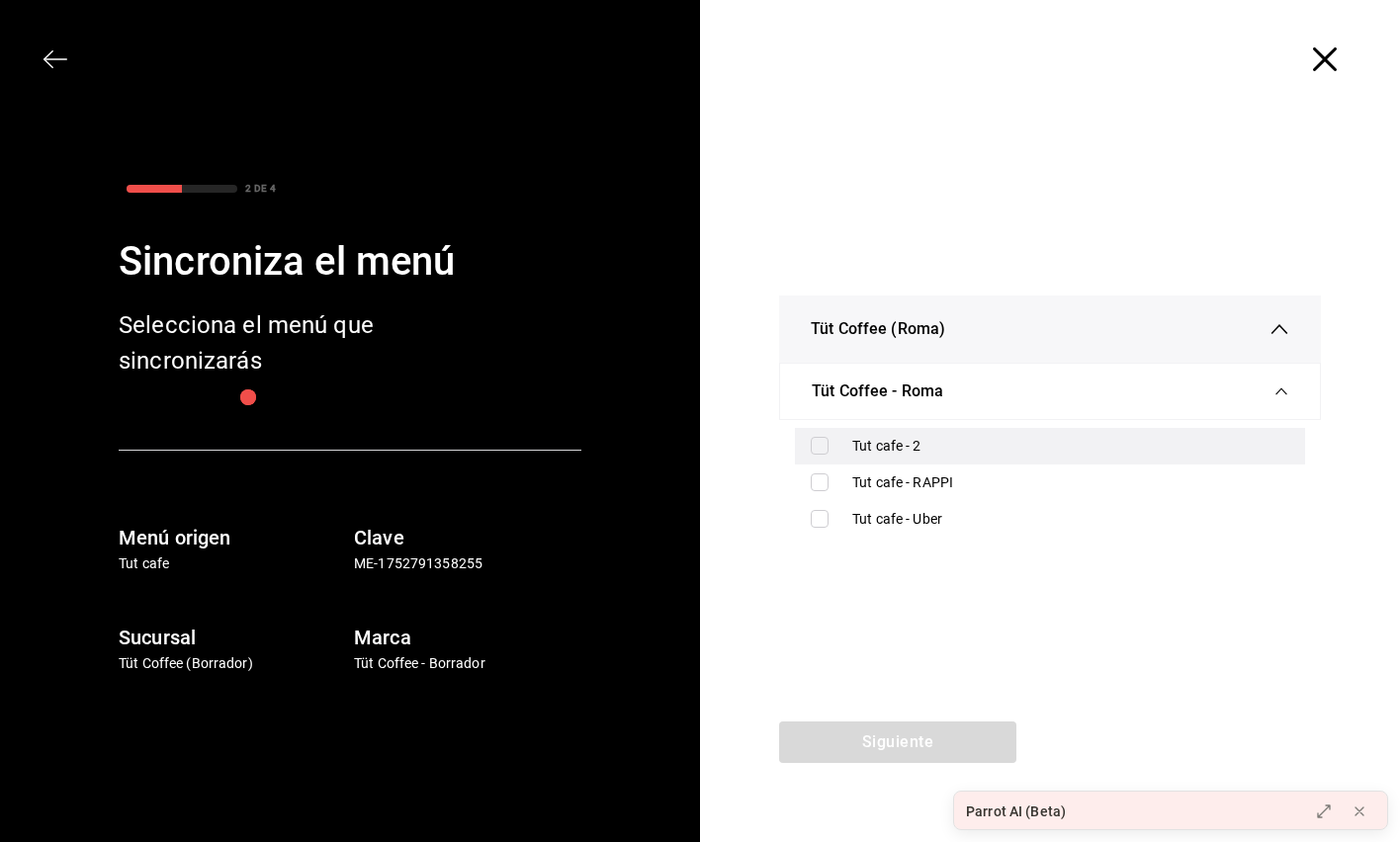click at bounding box center (820, 446) 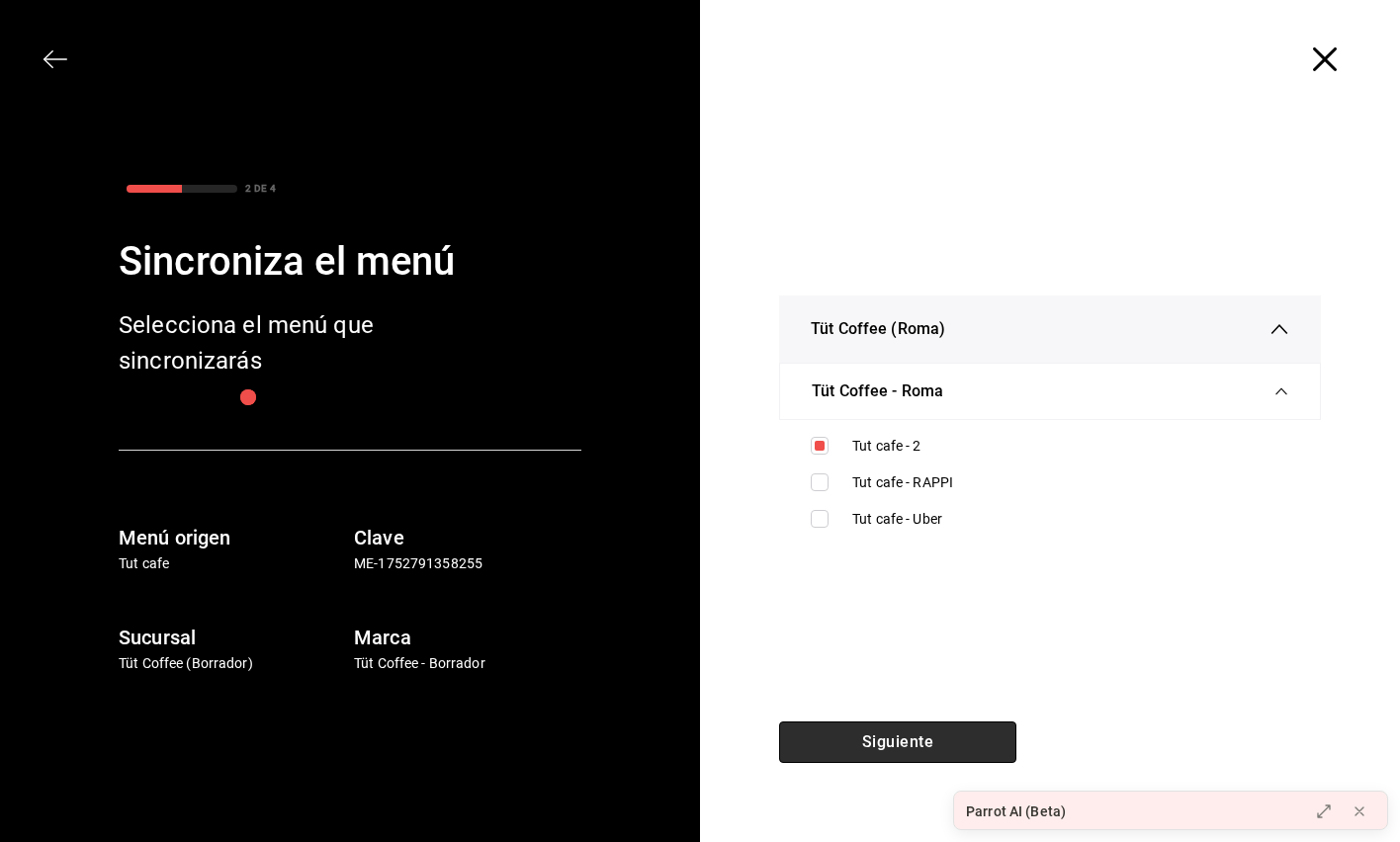 click on "Siguiente" at bounding box center (898, 742) 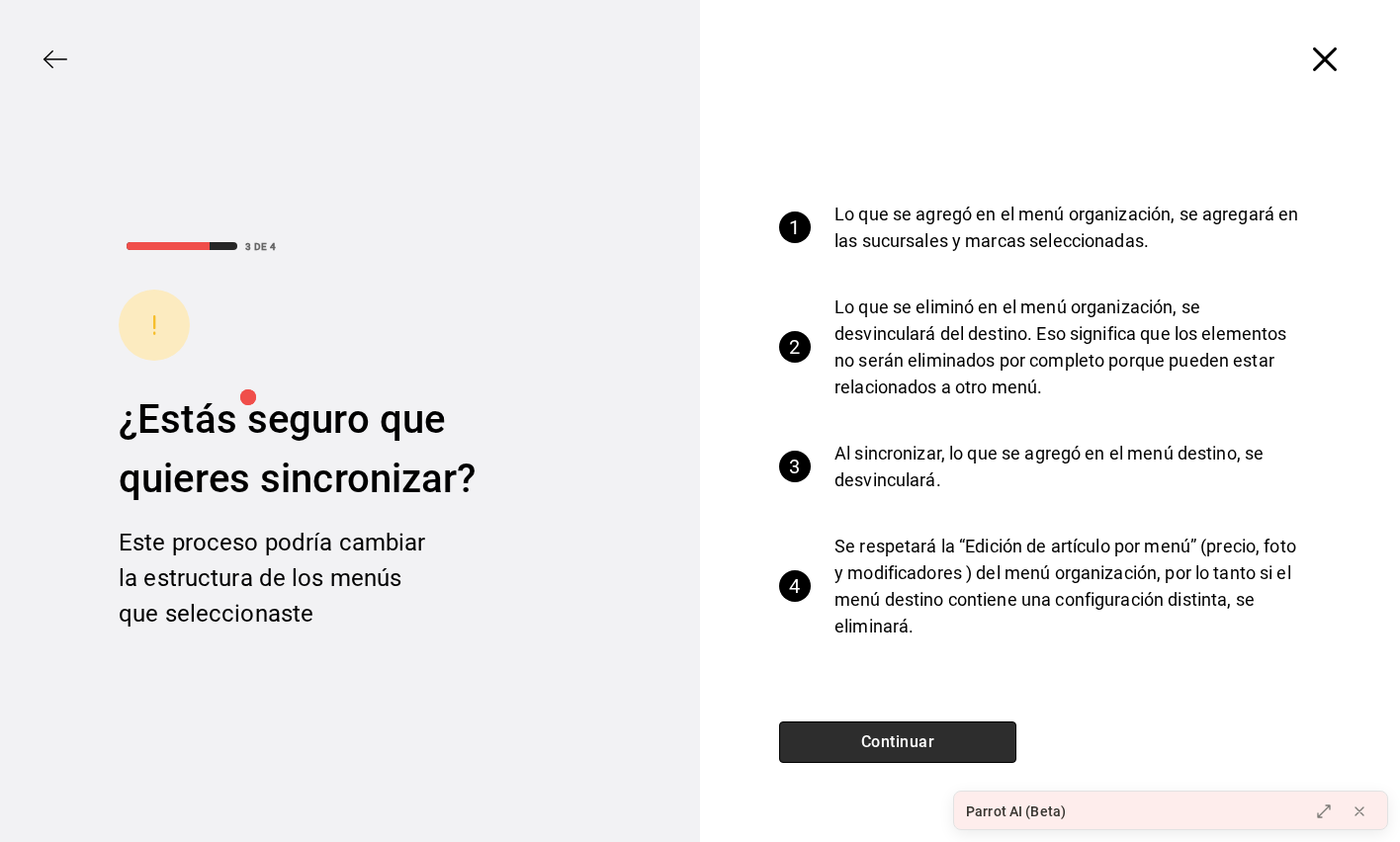 click on "Continuar" at bounding box center (898, 742) 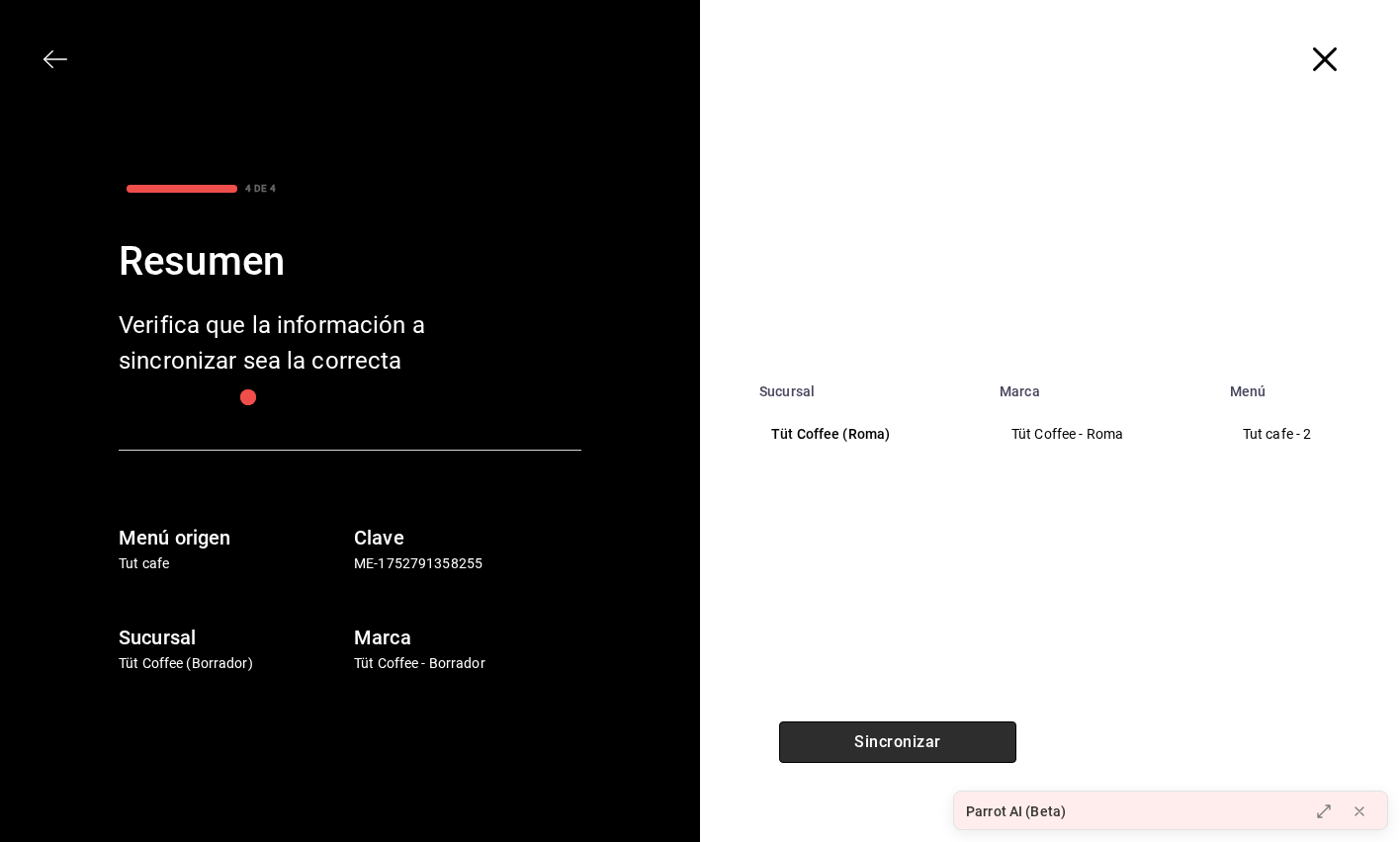 click on "Sincronizar" at bounding box center [898, 742] 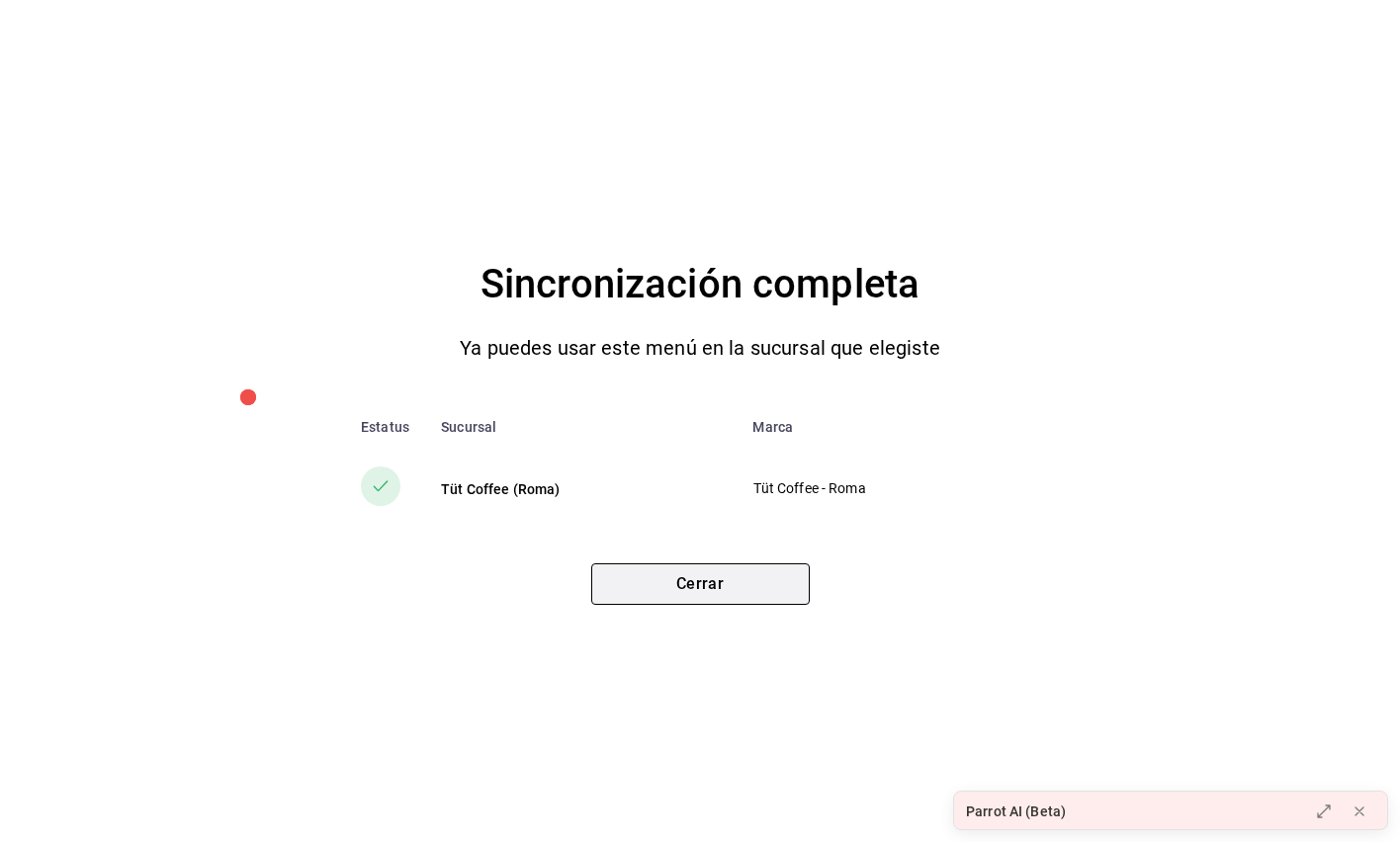 click on "Cerrar" at bounding box center (700, 584) 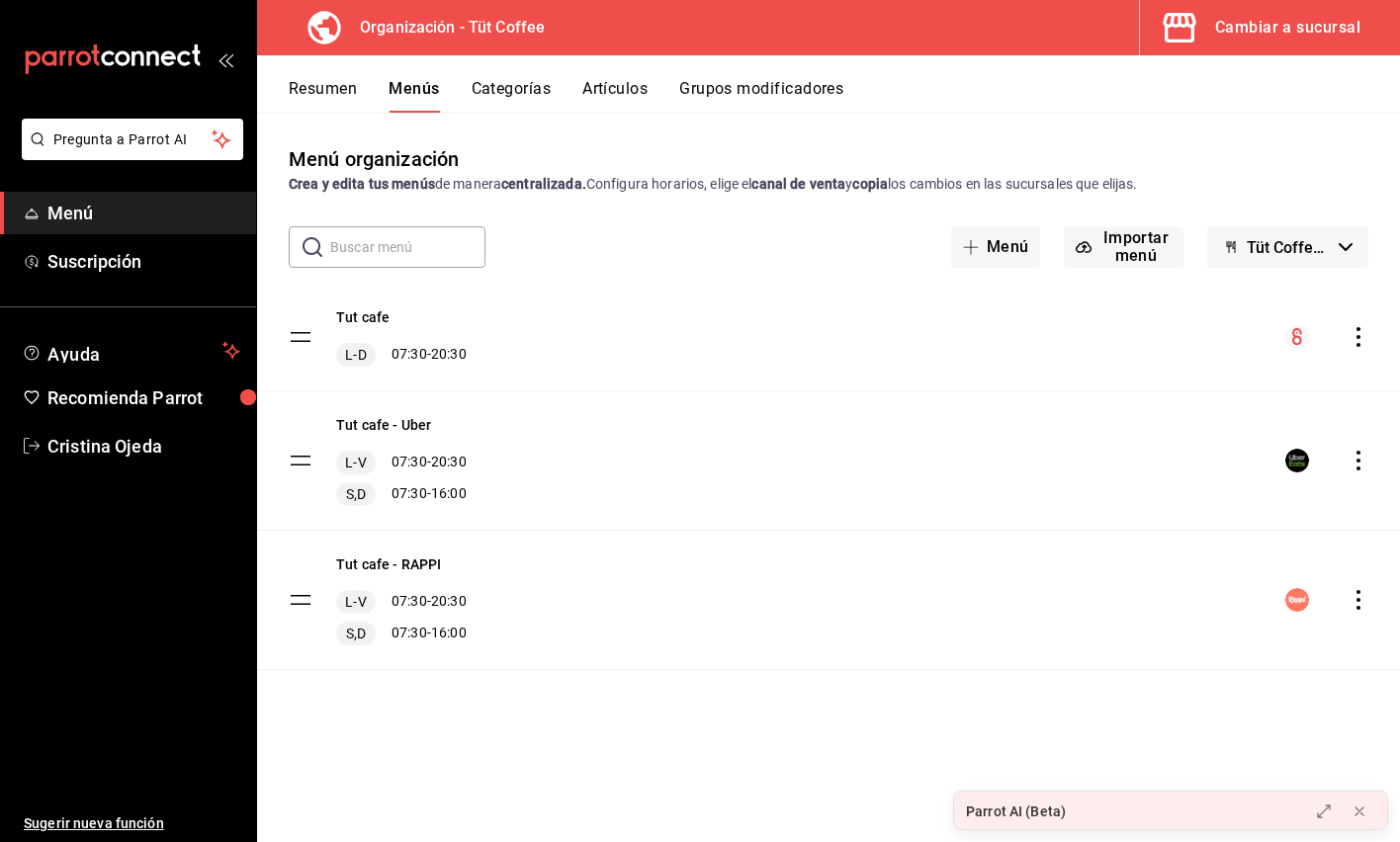click on "Cambiar a sucursal" at bounding box center (1287, 28) 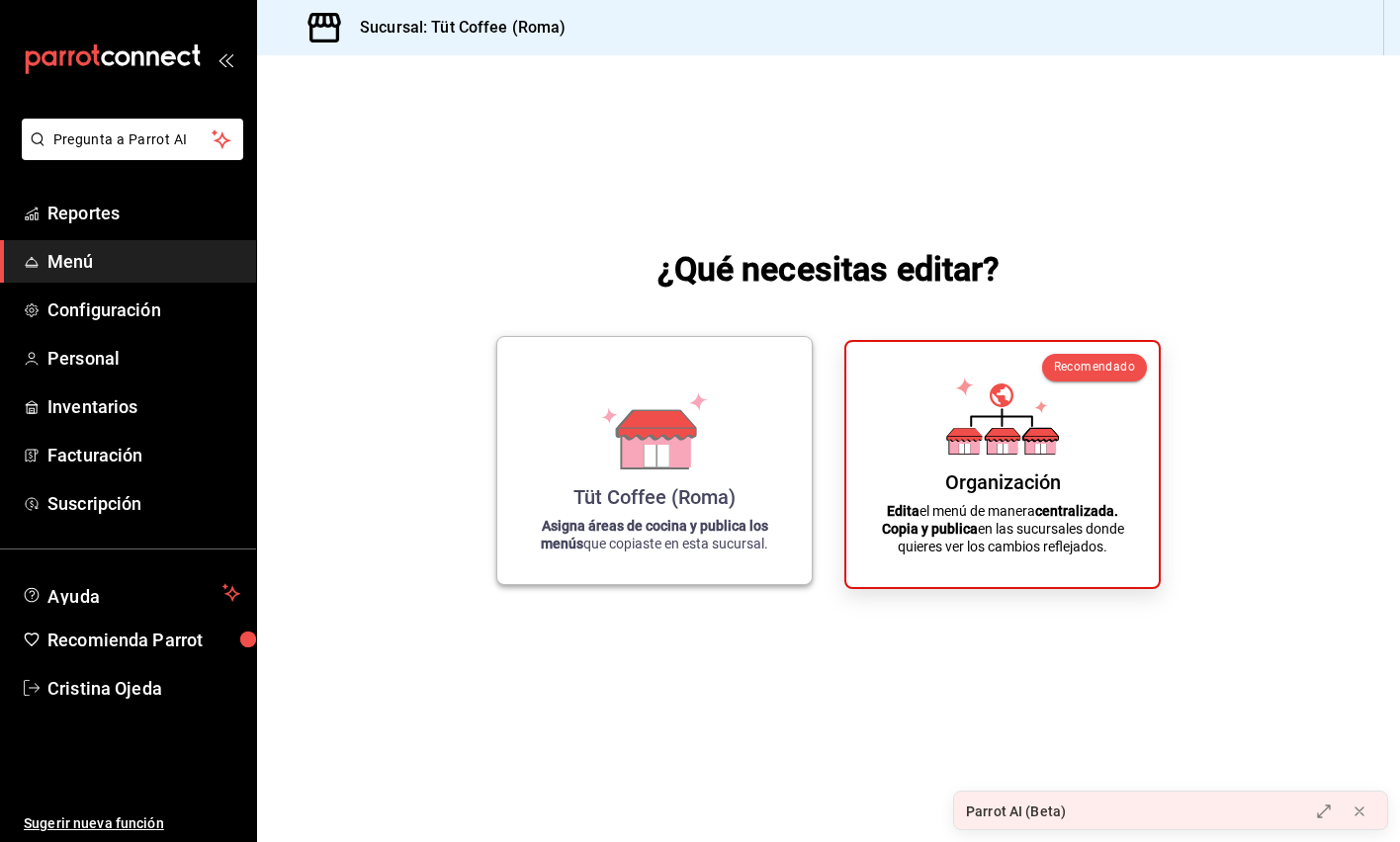 click on "Tüt Coffee (Roma) Asigna áreas de cocina y publica los menús  que copiaste en esta sucursal." at bounding box center (655, 461) 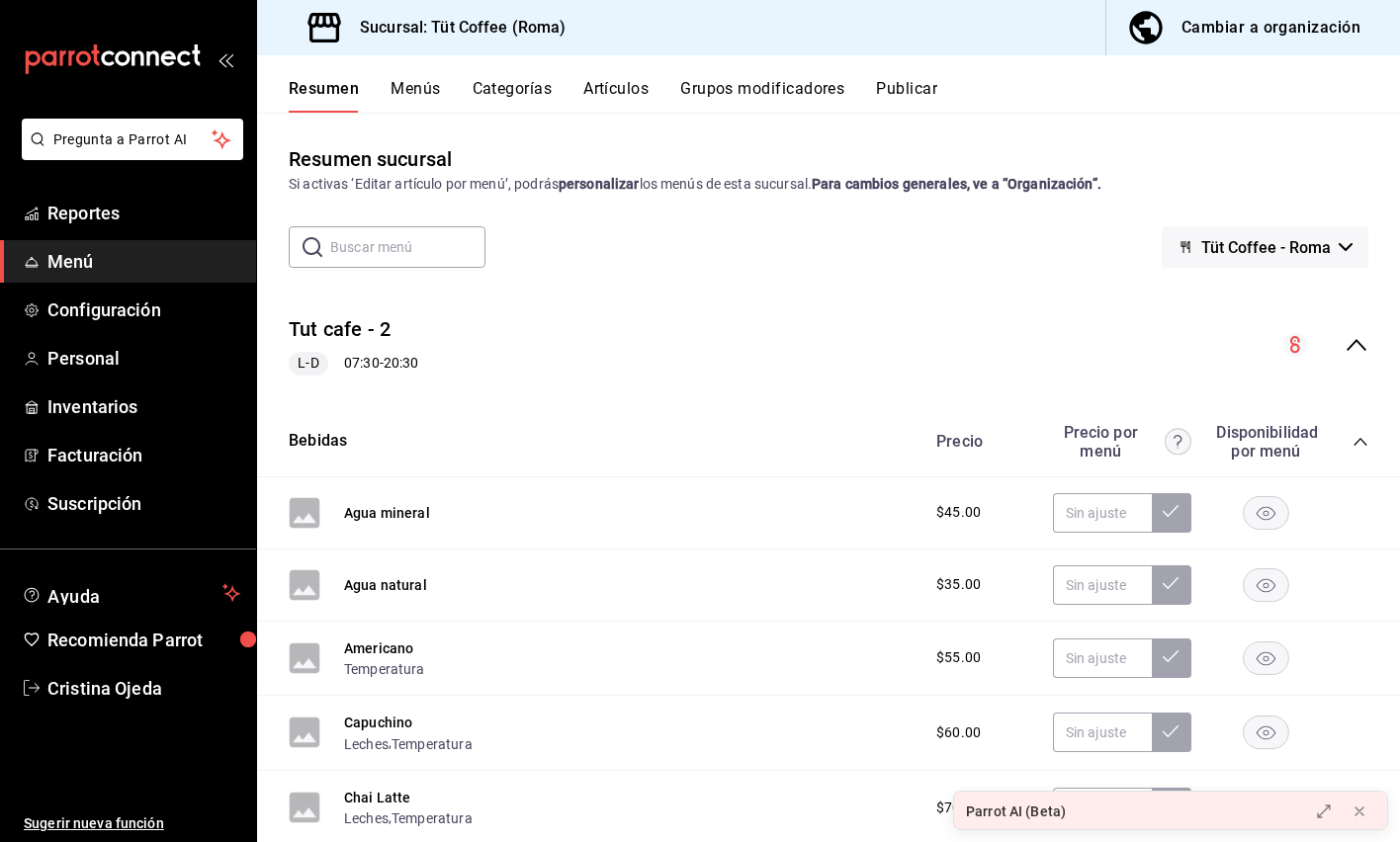 click on "Publicar" at bounding box center (907, 96) 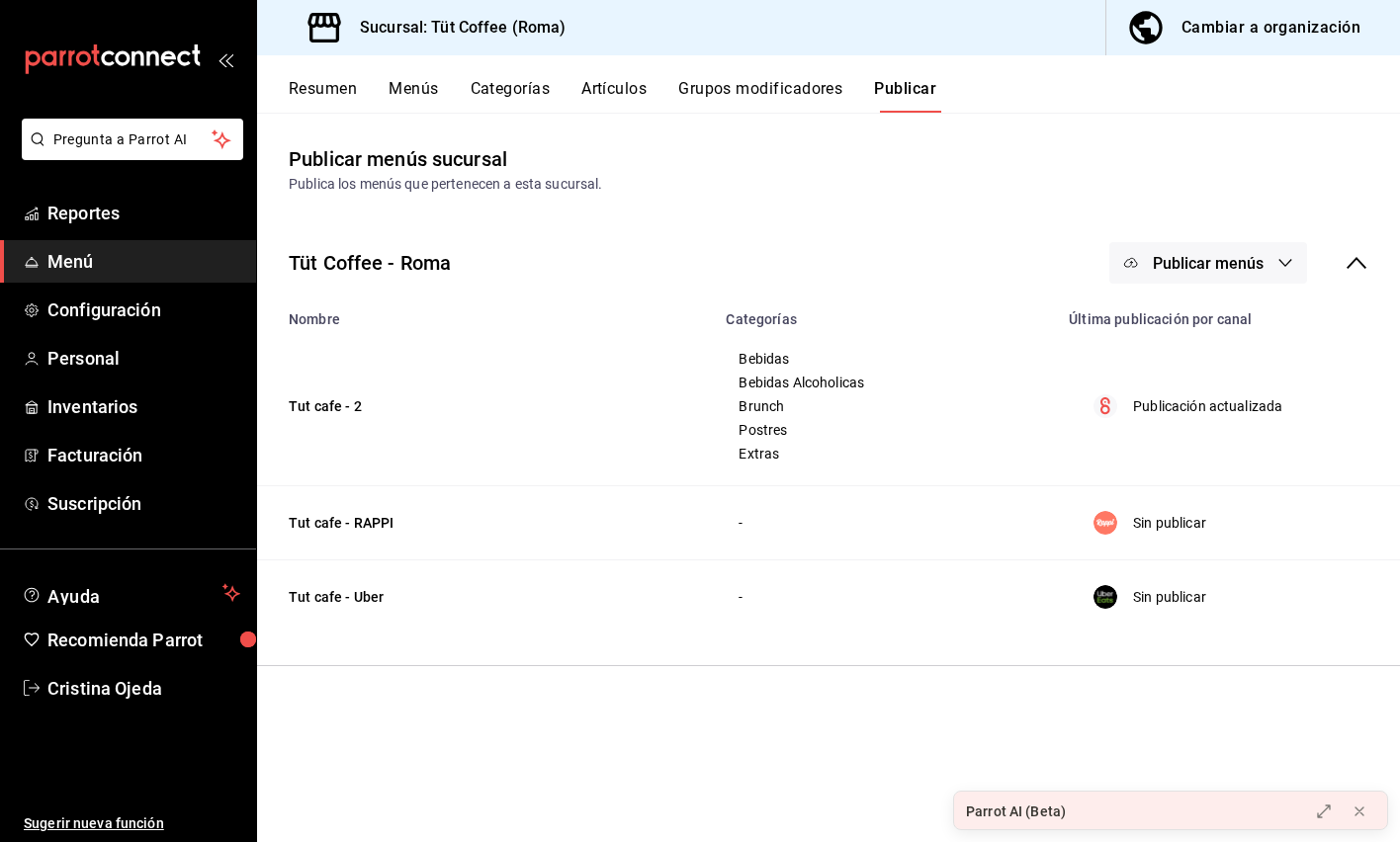 click on "Publicar menús" at bounding box center (1208, 263) 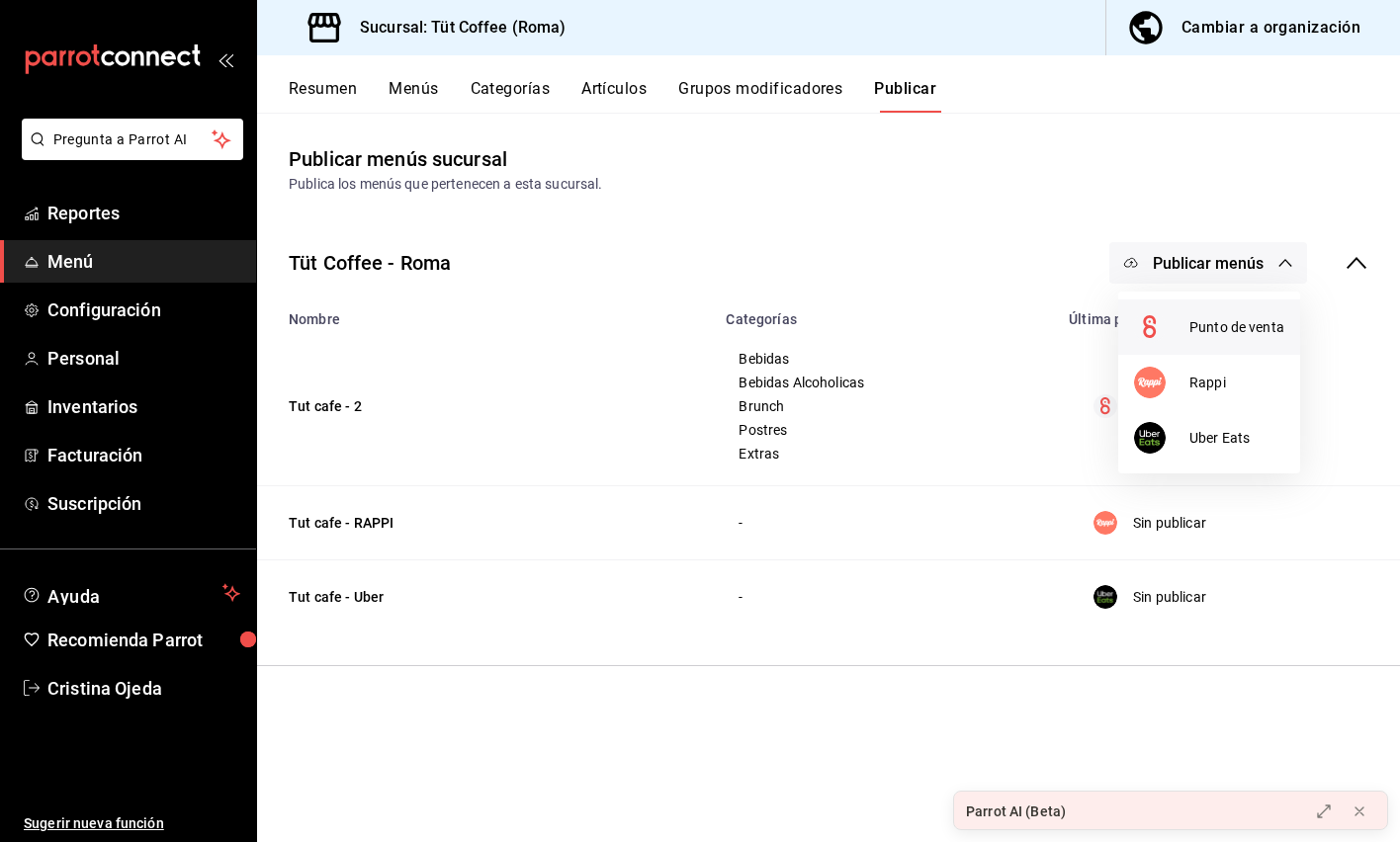 click on "Punto de venta" at bounding box center (1237, 327) 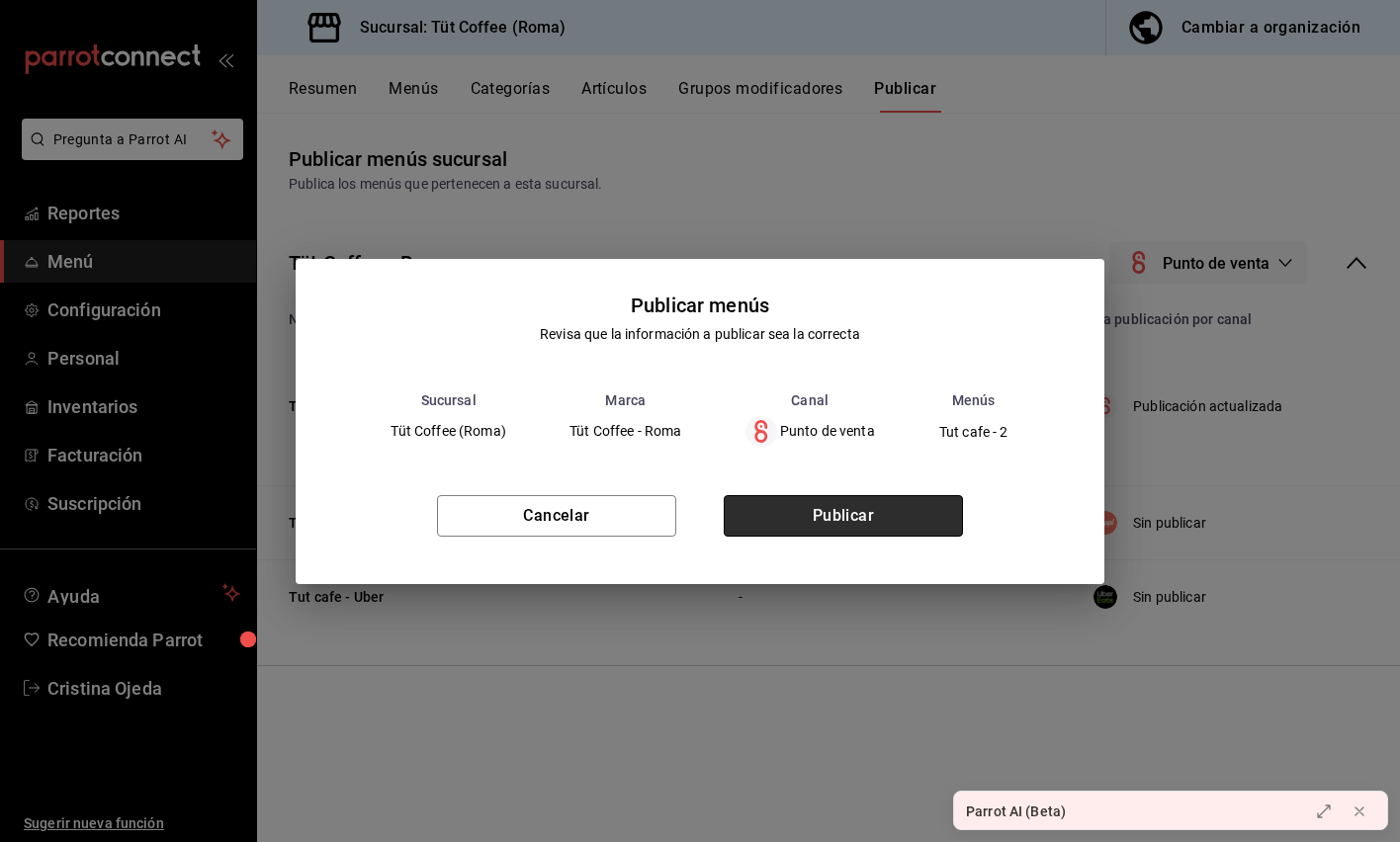 click on "Publicar" at bounding box center [843, 516] 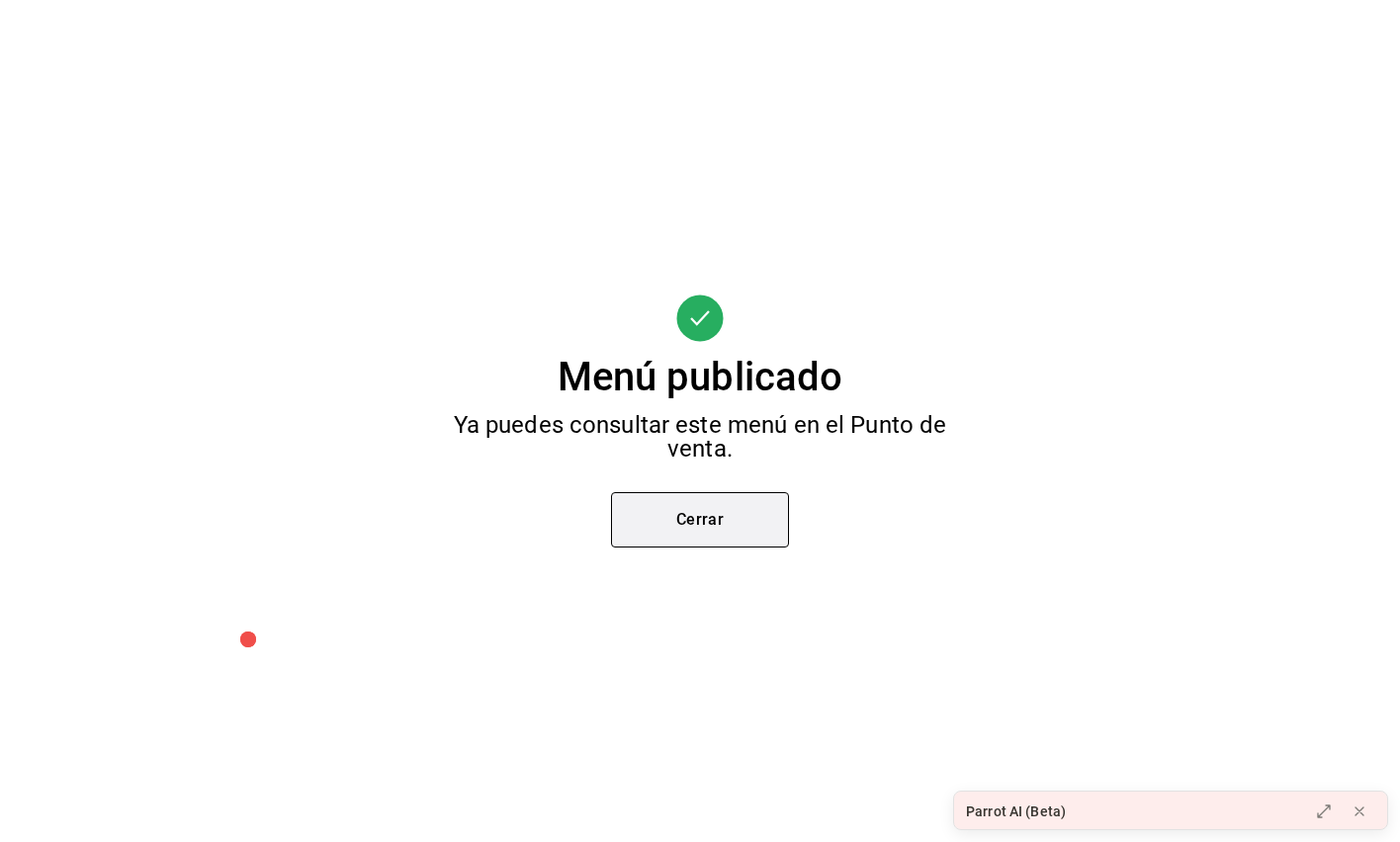 click on "Cerrar" at bounding box center [700, 520] 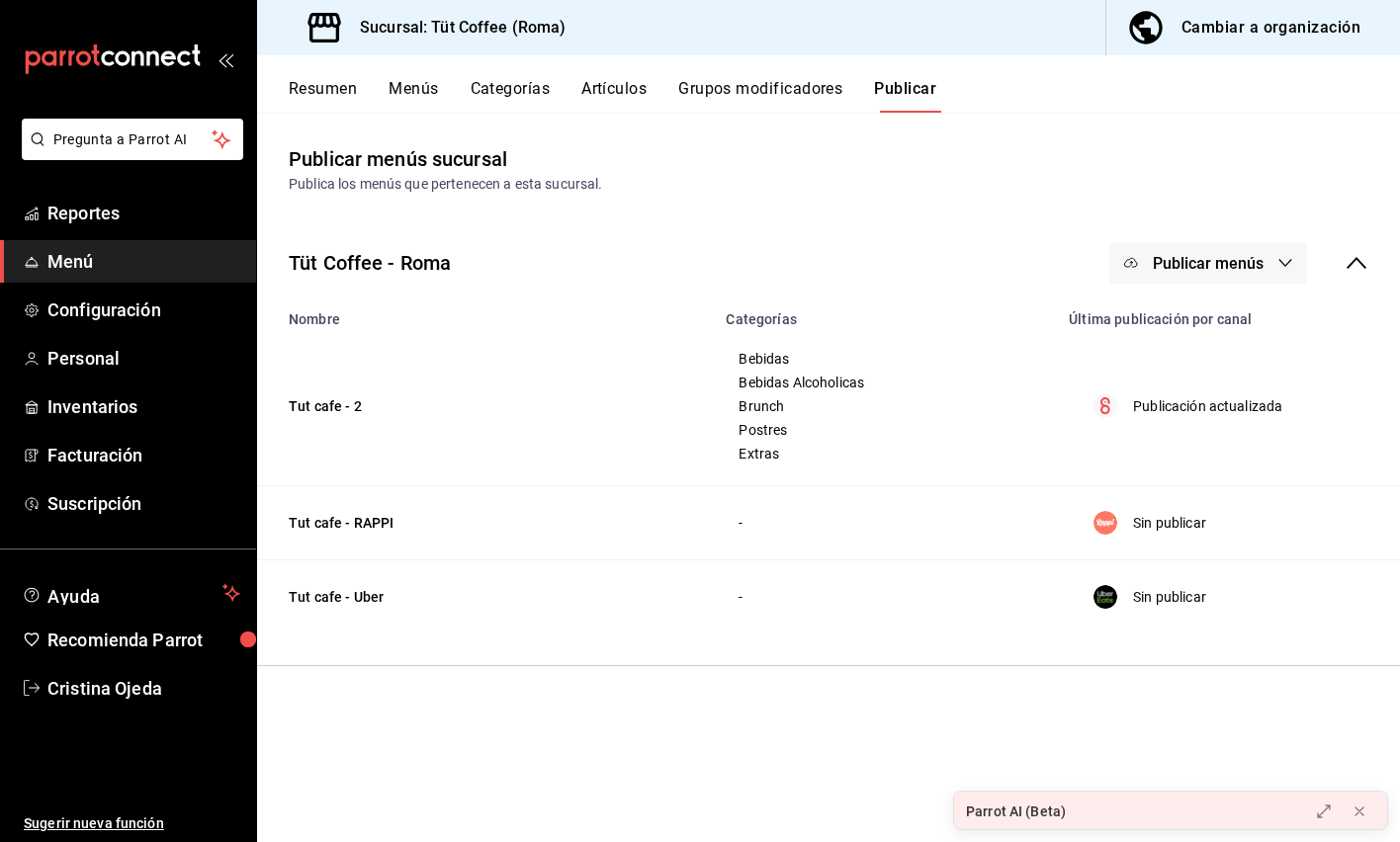 click on "Publicar menús" at bounding box center [1208, 263] 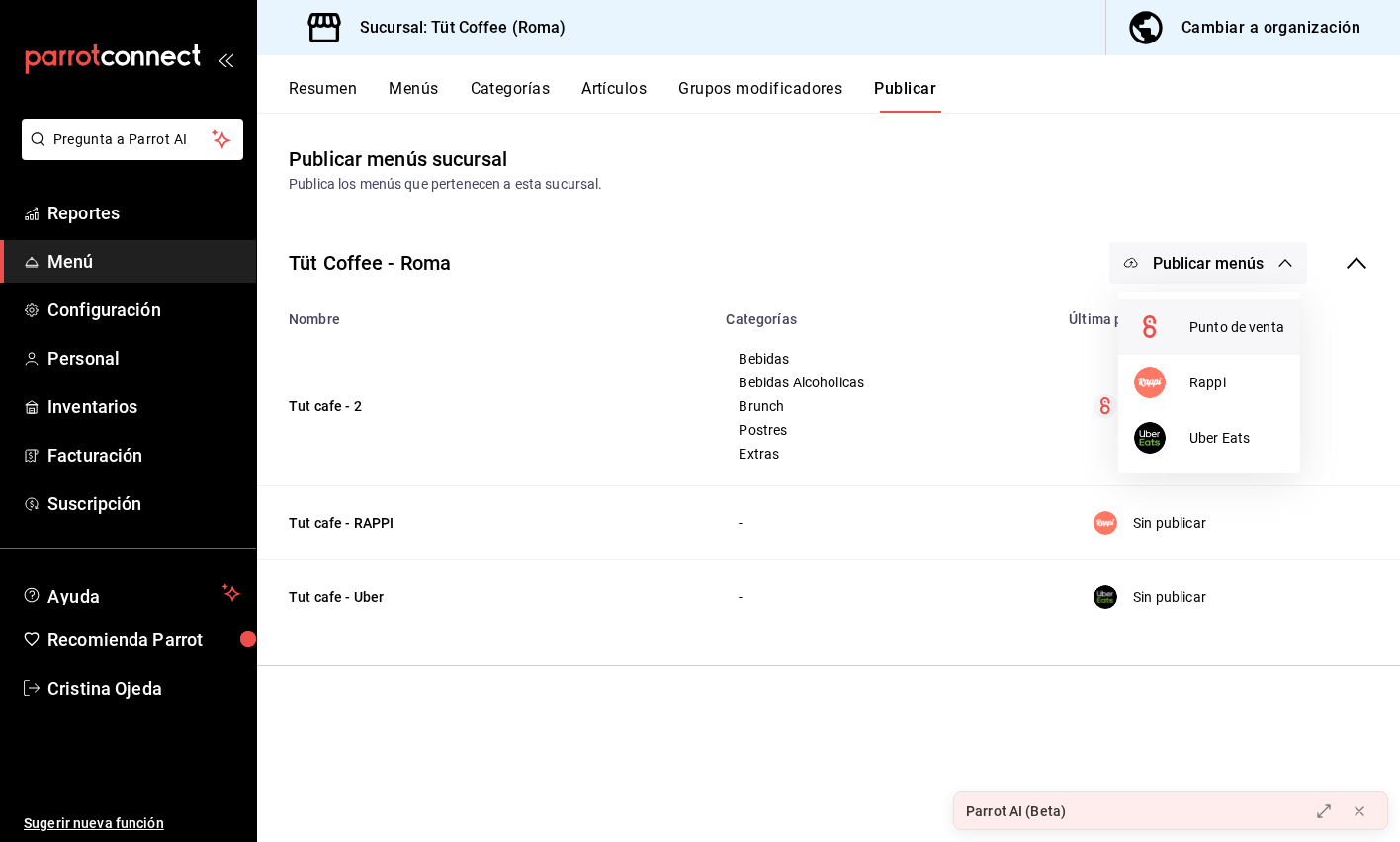 click on "Punto de venta" at bounding box center [1237, 327] 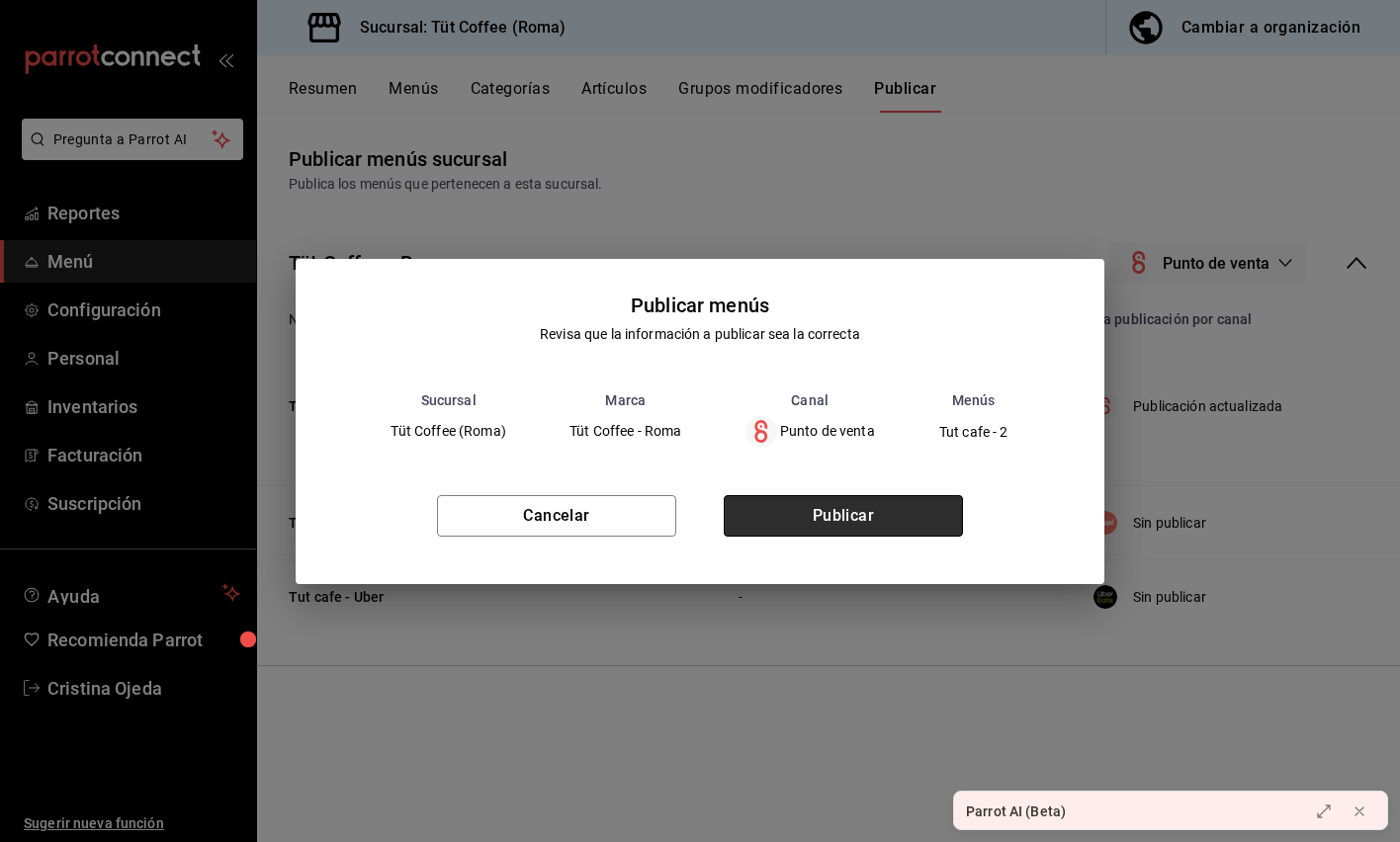 click on "Publicar" at bounding box center (843, 516) 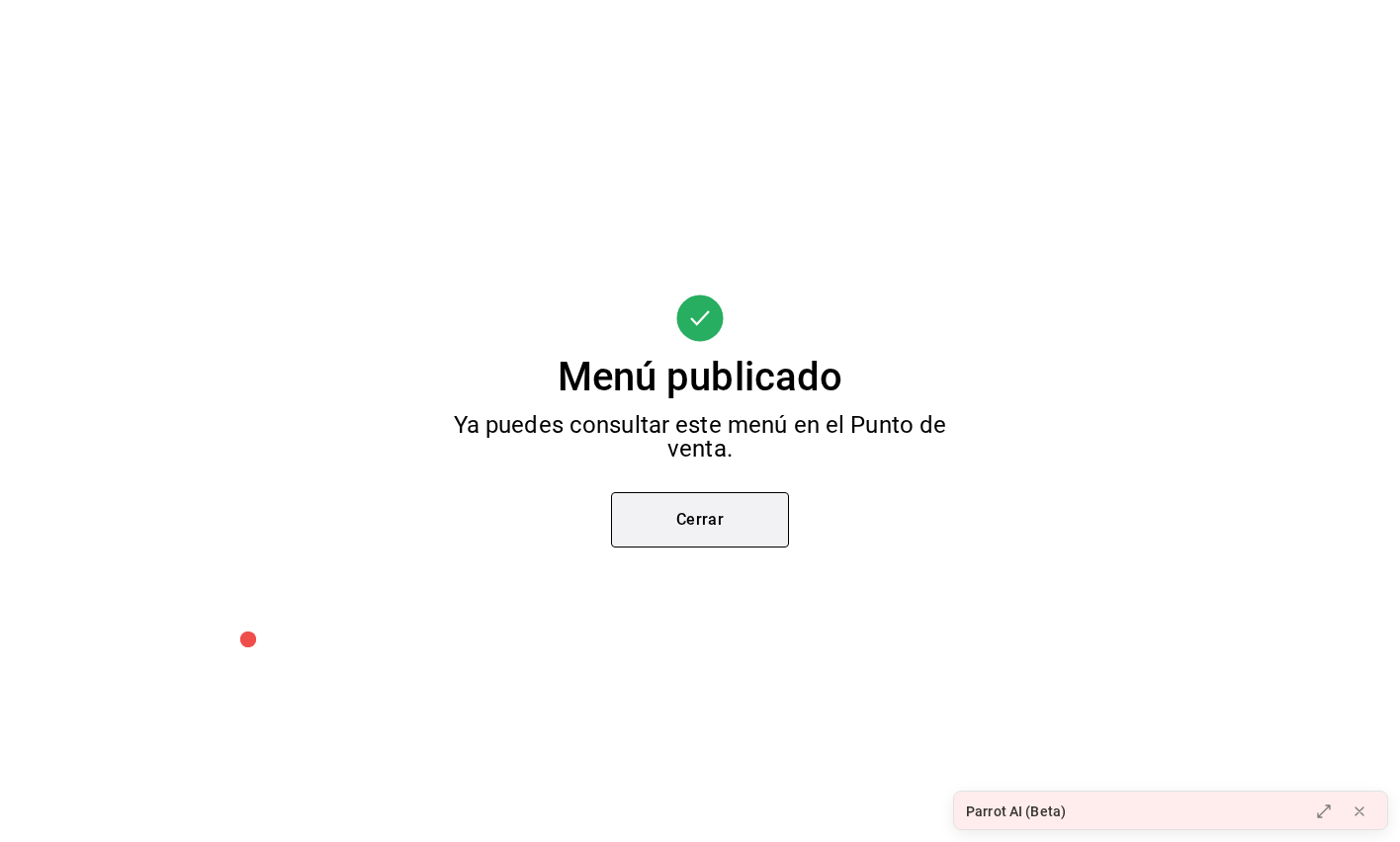 click on "Cerrar" at bounding box center [700, 520] 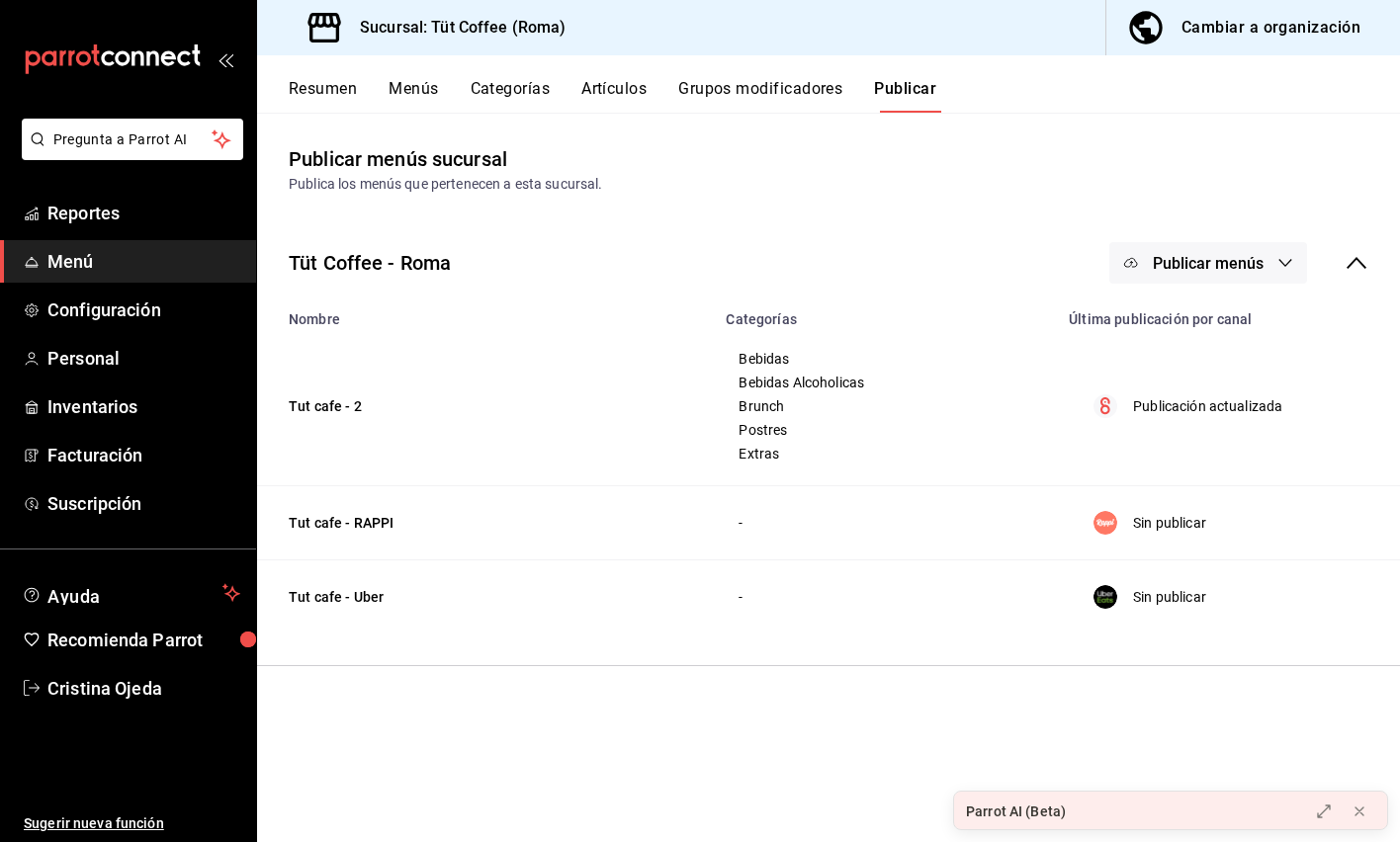 click on "Cambiar a organización" at bounding box center (1270, 28) 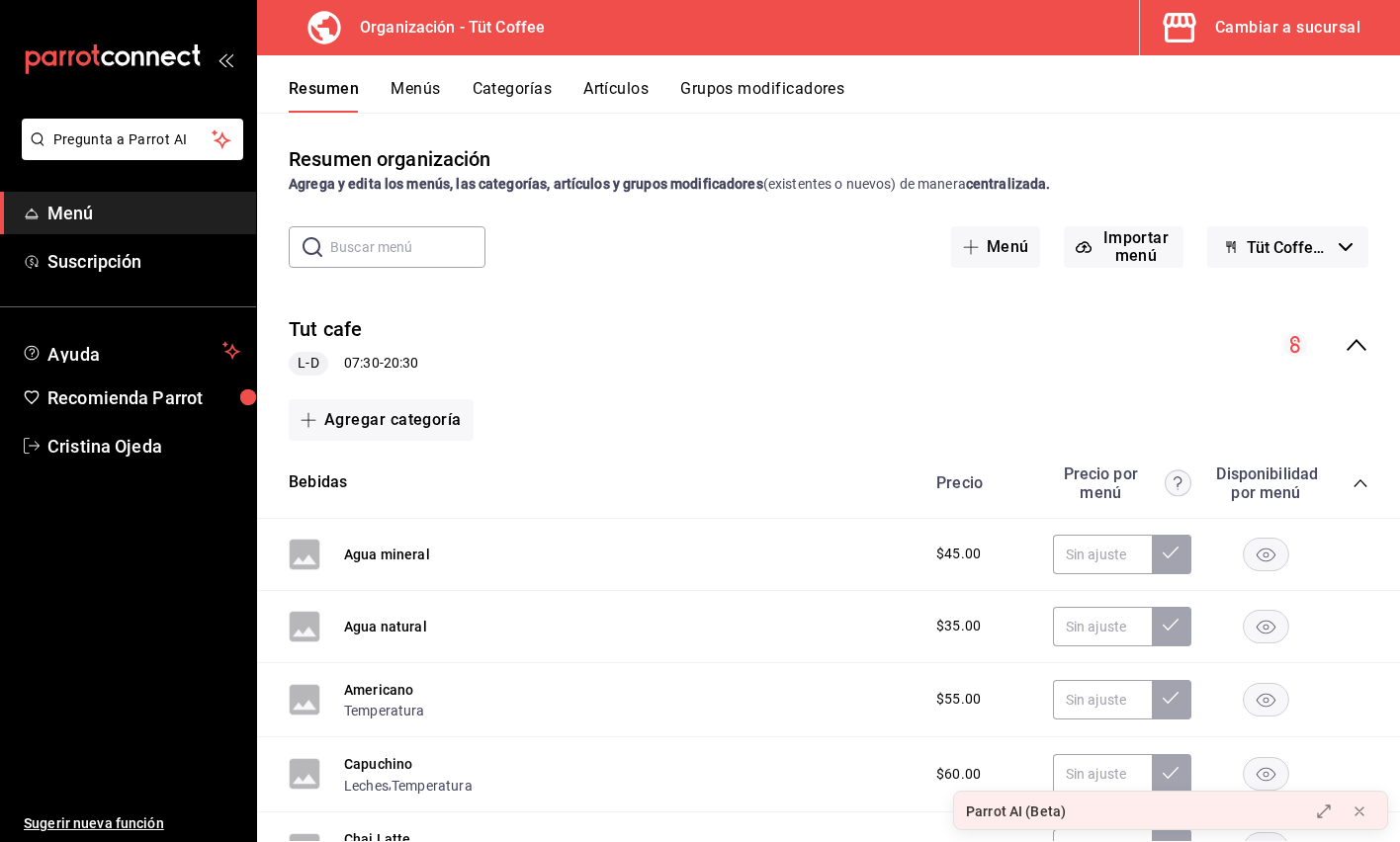 click on "Artículos" at bounding box center (616, 96) 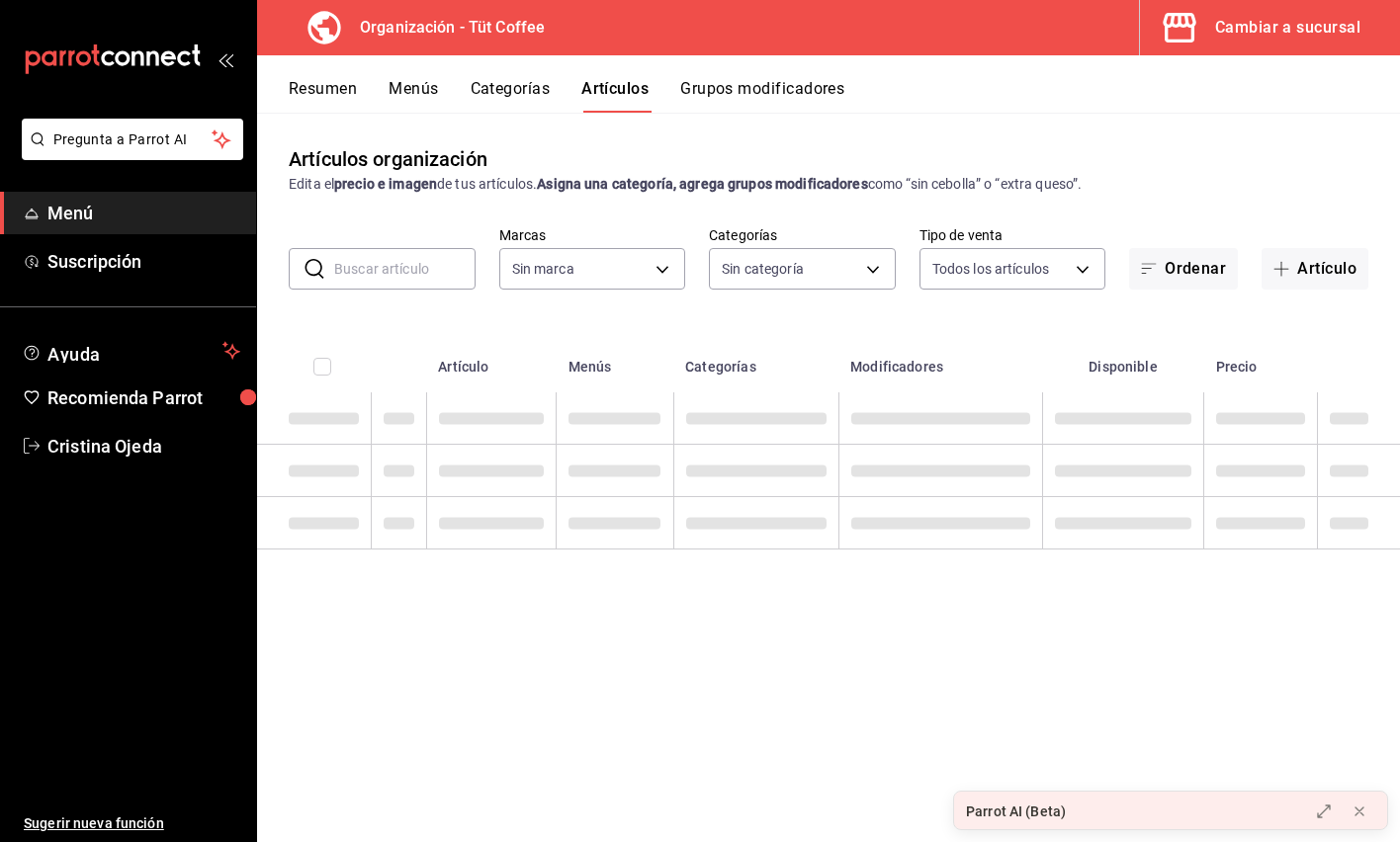 click at bounding box center [404, 269] 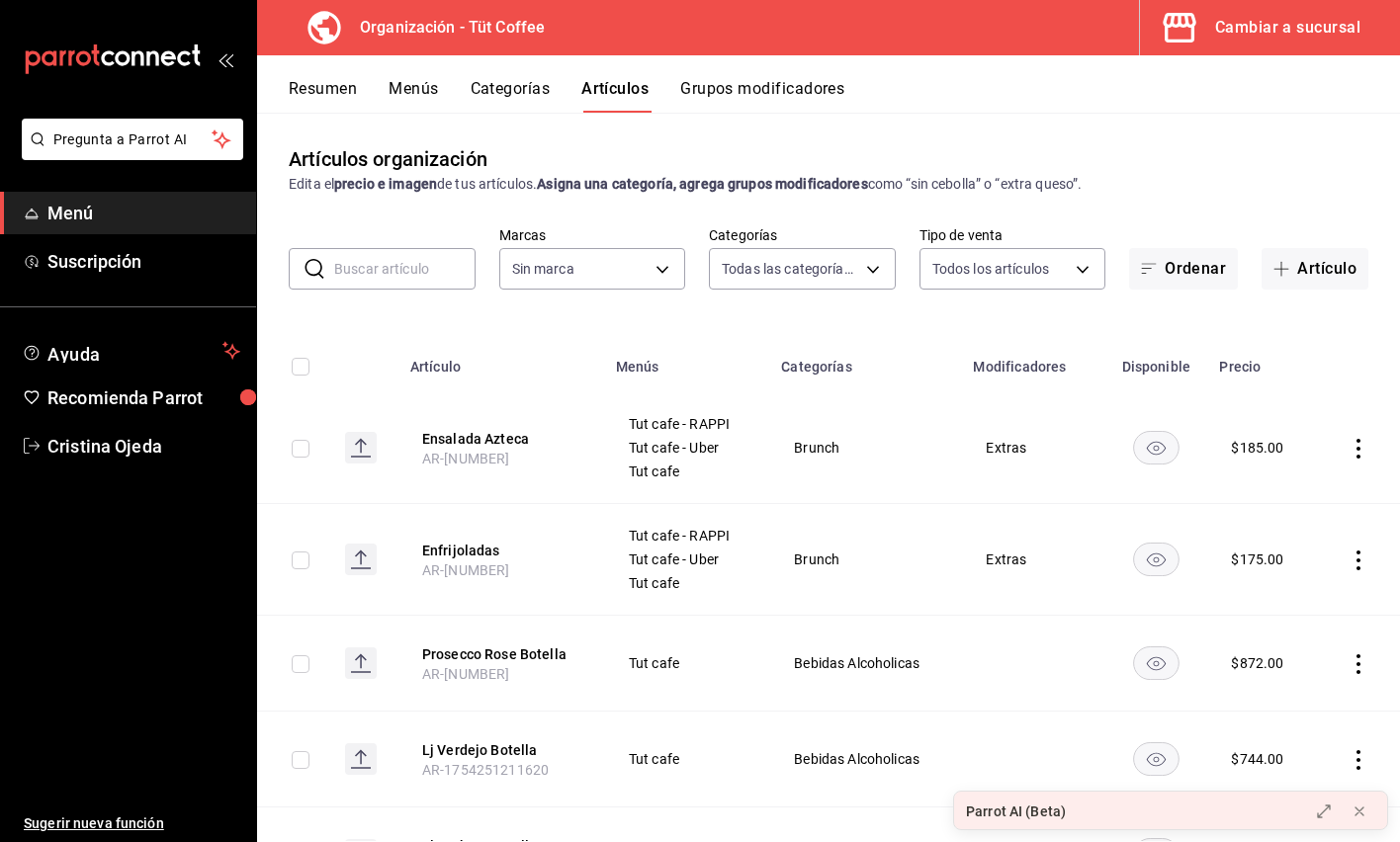 type on "59fb2af1-396e-4281-824f-583d7da0ab39,52a9df34-5940-42d4-ab25-b17d79a0a808,9e8964d6-a453-4484-aab5-42f20070a9bf,91c4351c-dab4-469a-b4c2-cfc92b357833,a39efab6-7b69-4b7e-866b-d2b334d8c0ed" 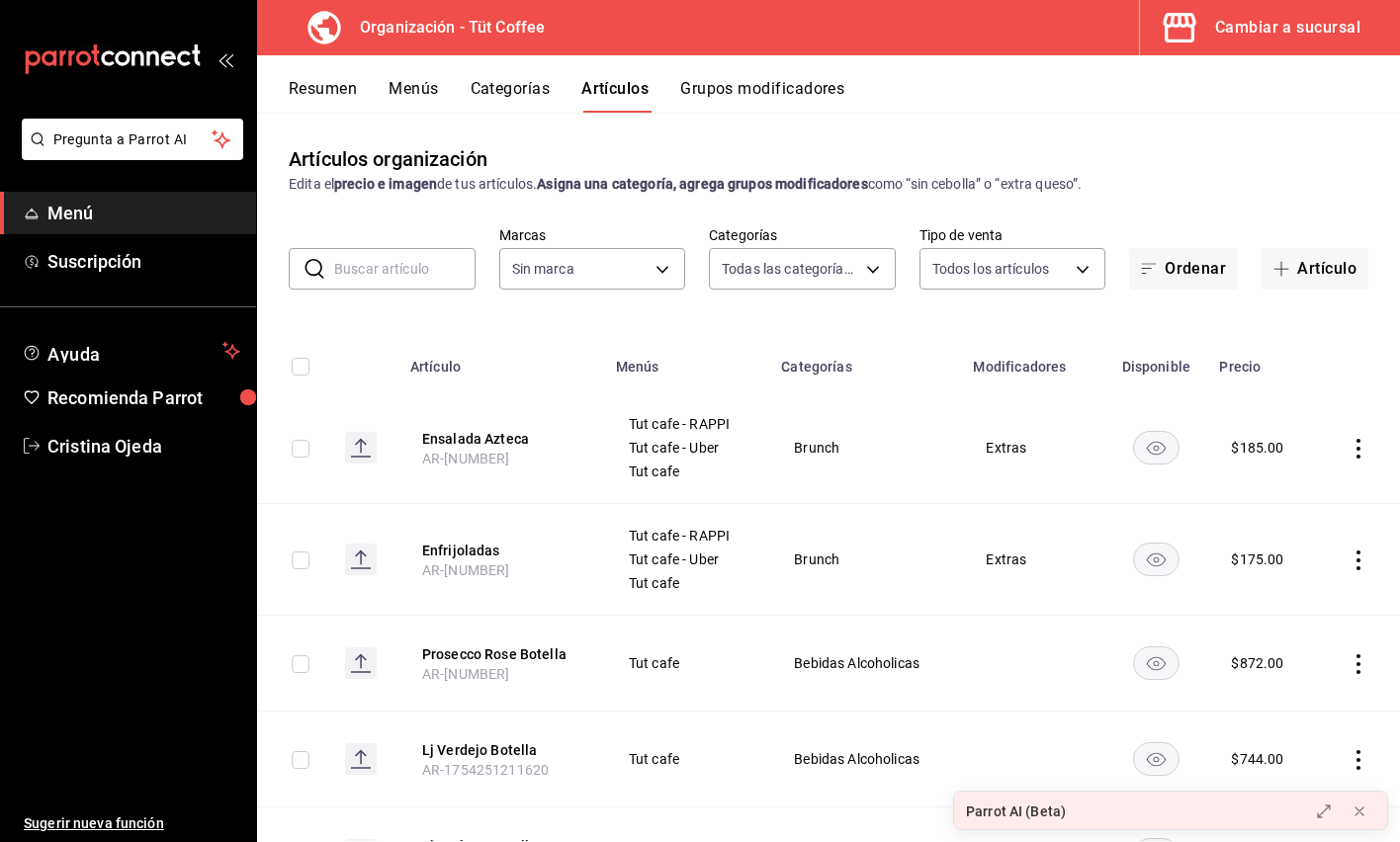 type on "32e499e3-ac49-4bfd-9688-6164702db340" 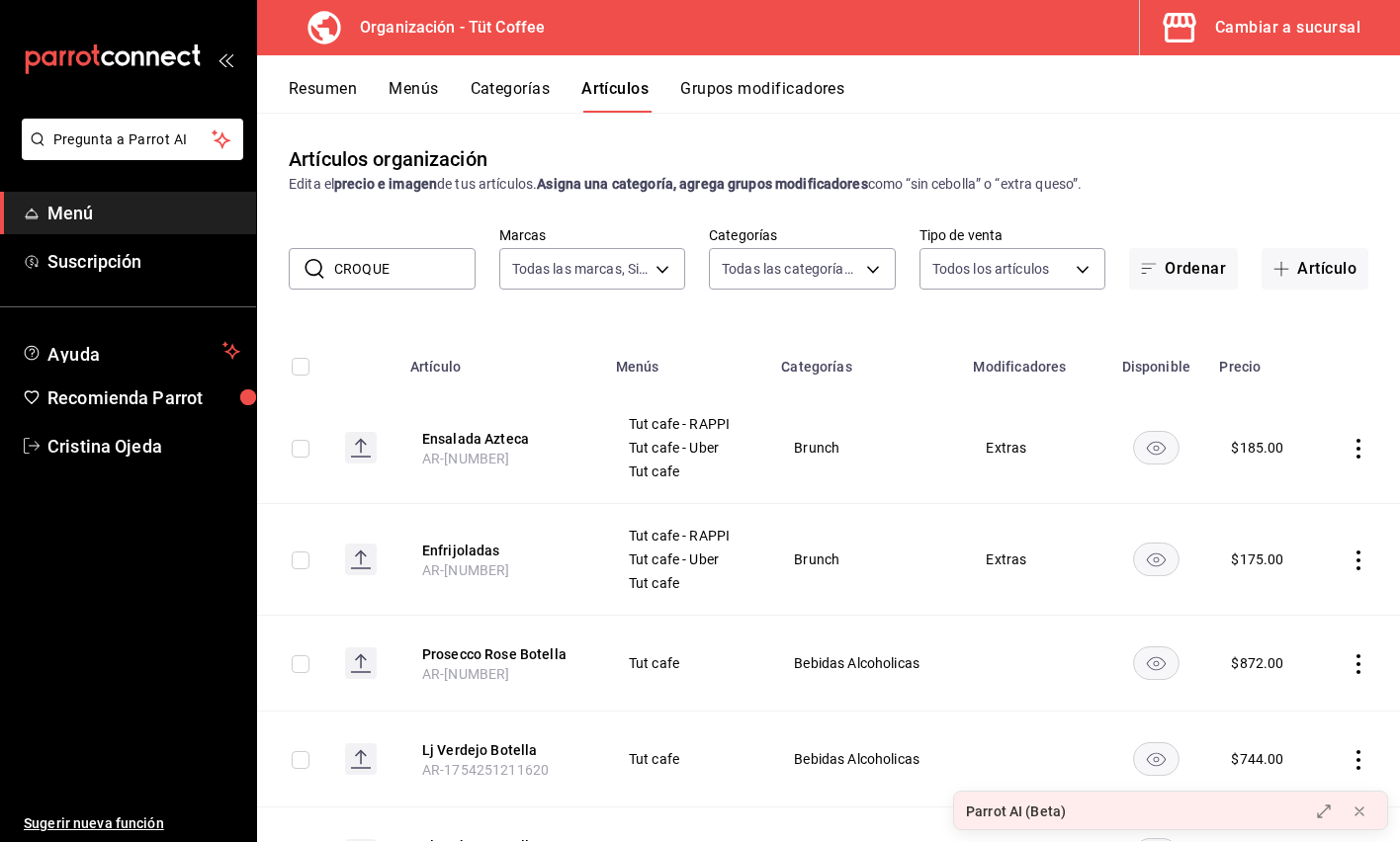 type on "CROQUE" 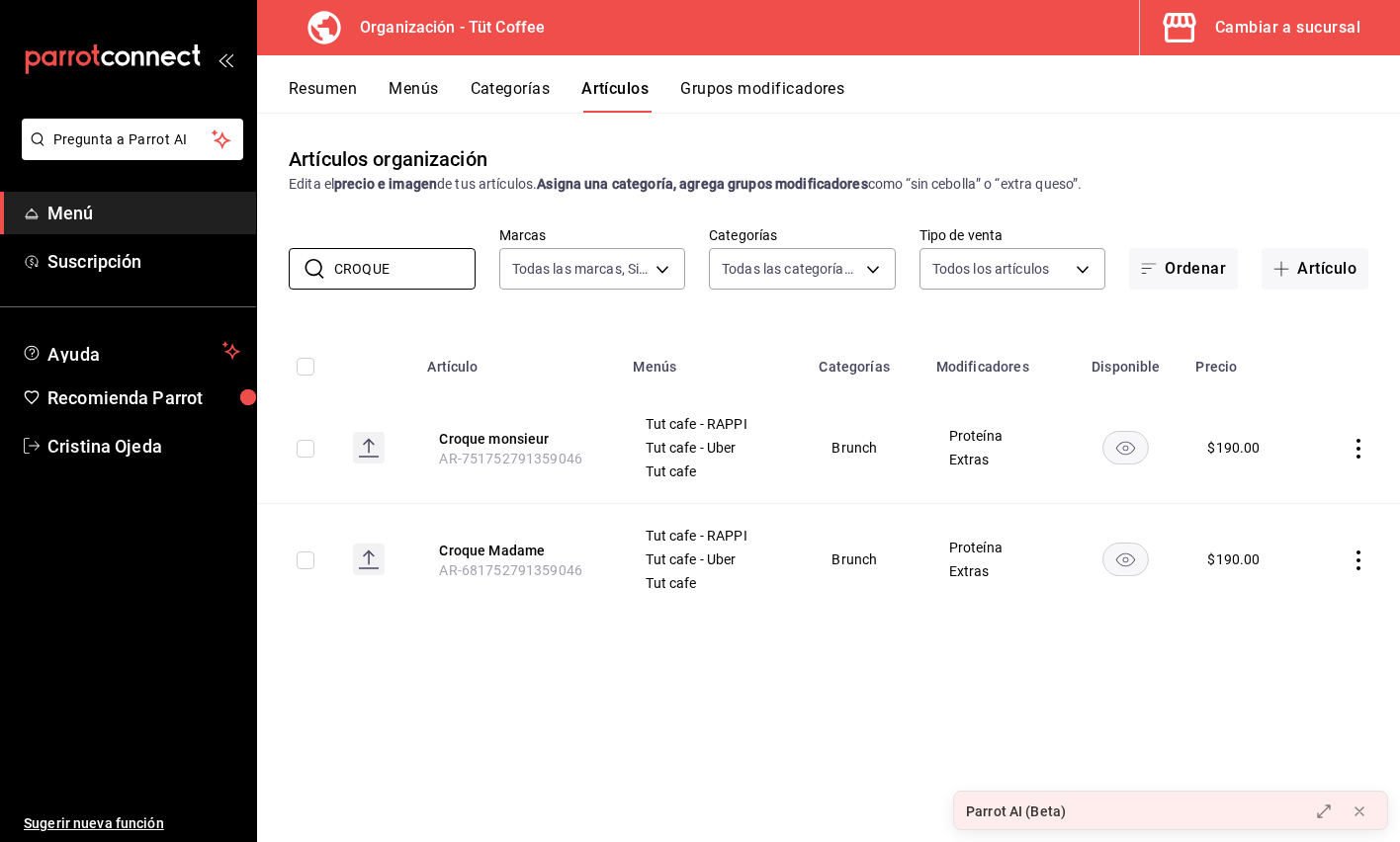 click 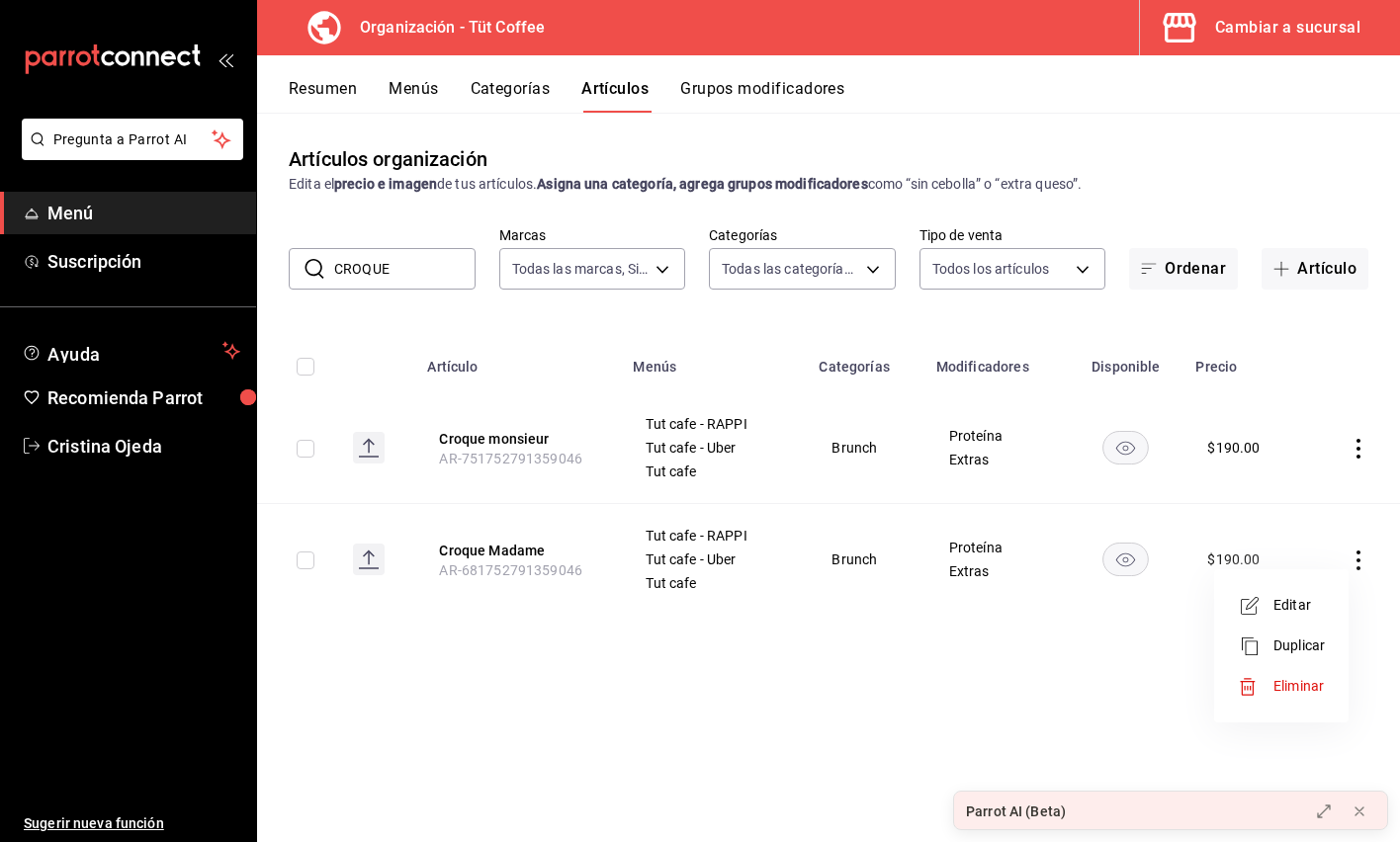 click on "Editar" at bounding box center (1299, 605) 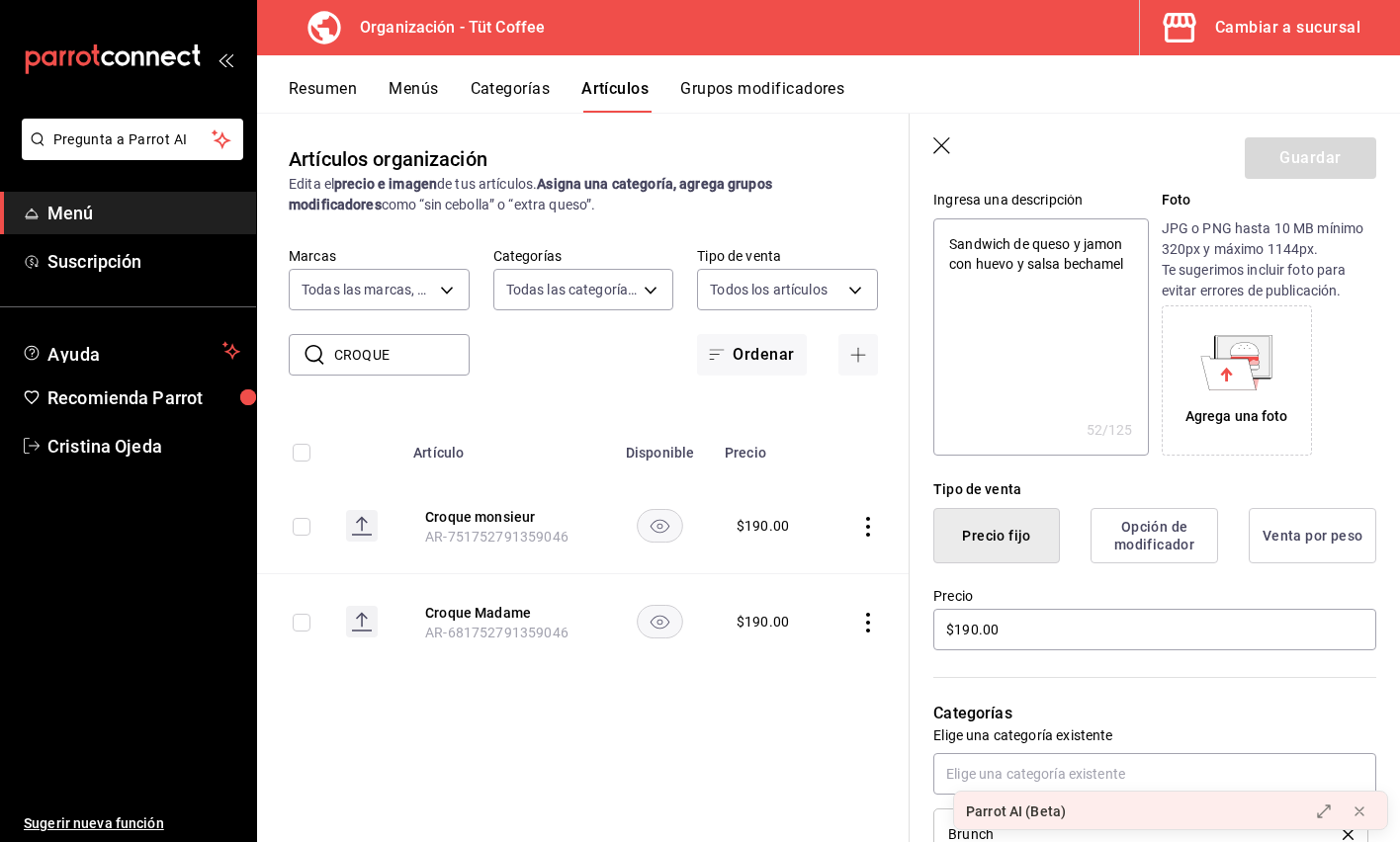 scroll, scrollTop: 269, scrollLeft: 0, axis: vertical 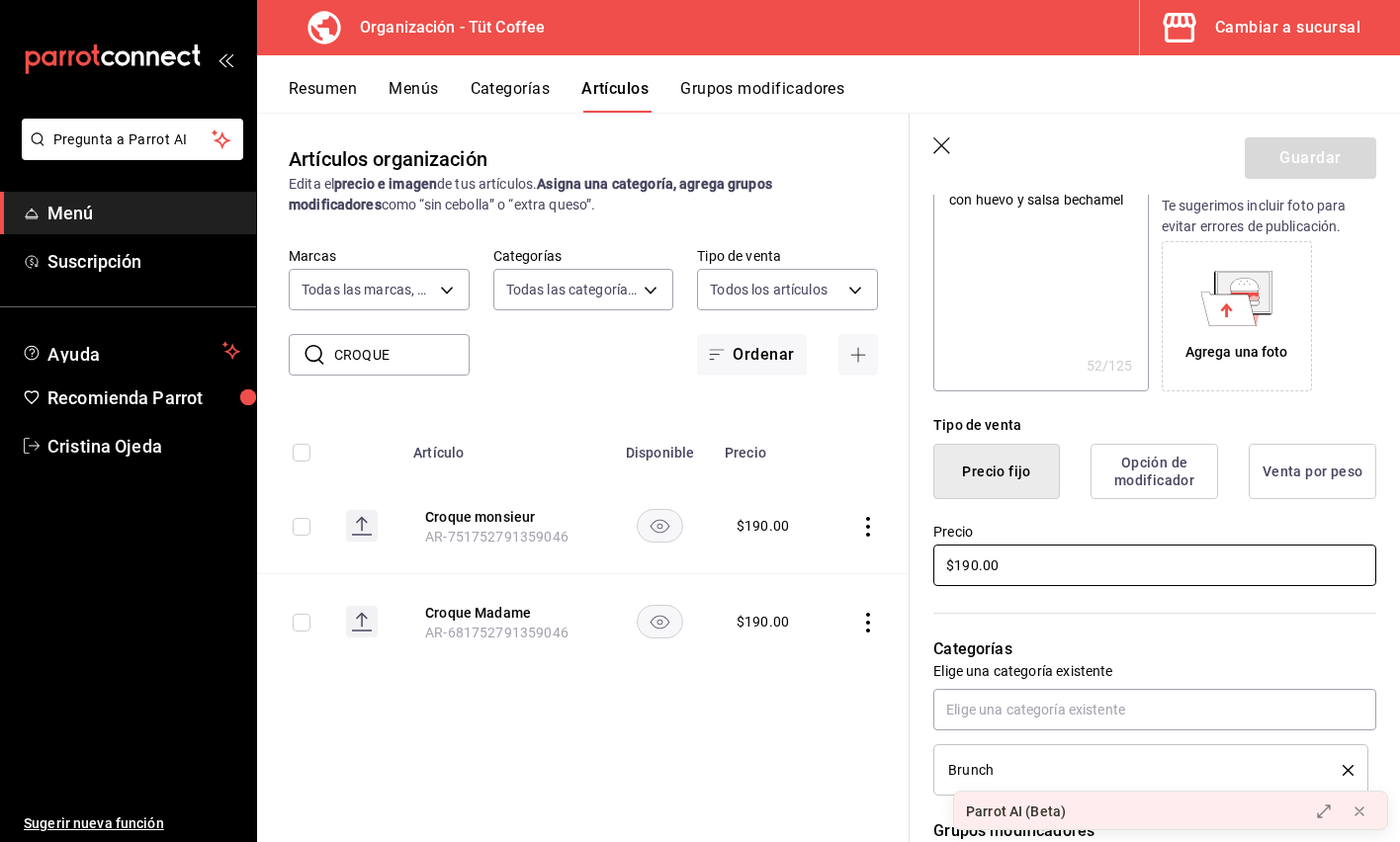 click on "$190.00" at bounding box center (1155, 565) 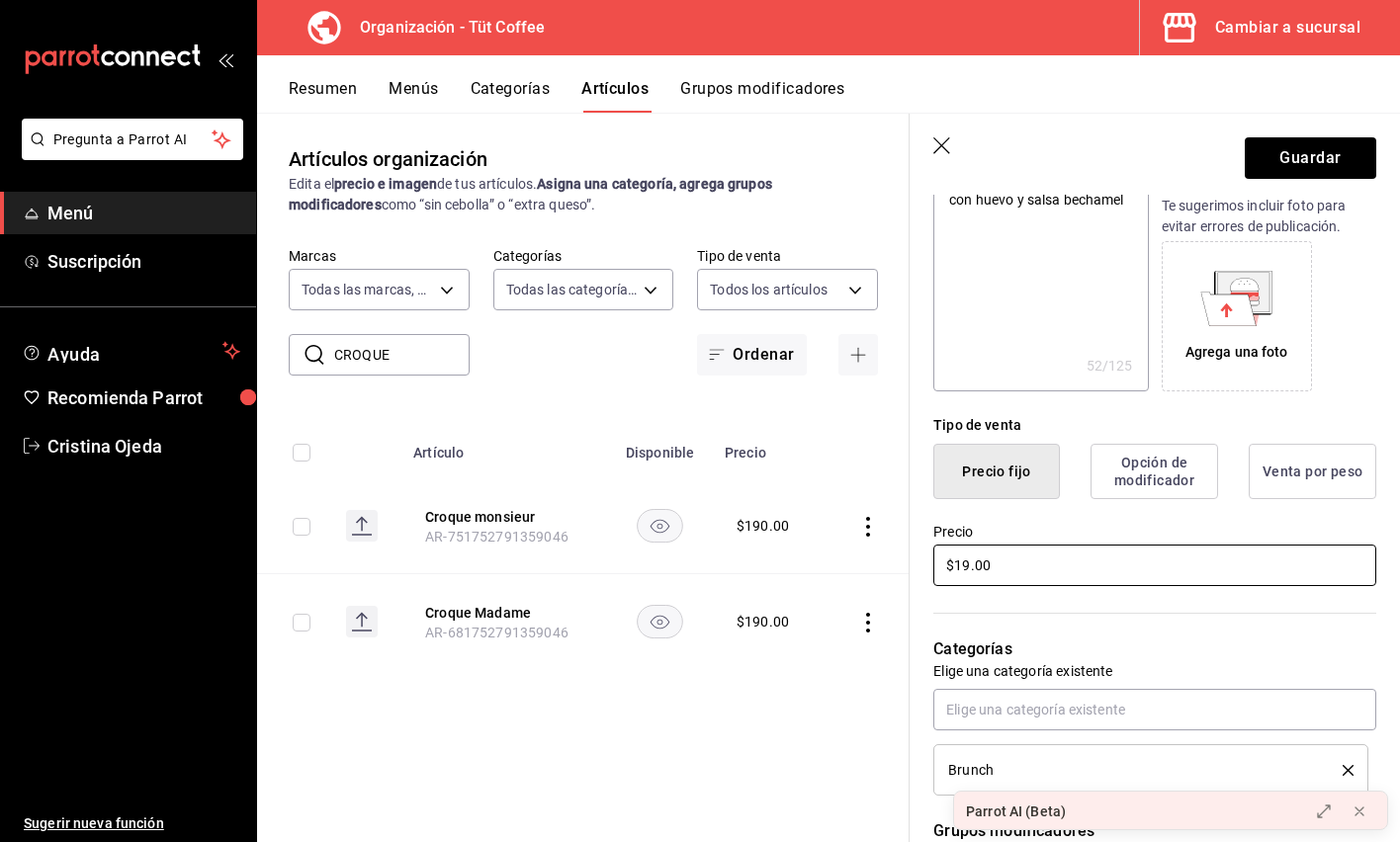 type on "x" 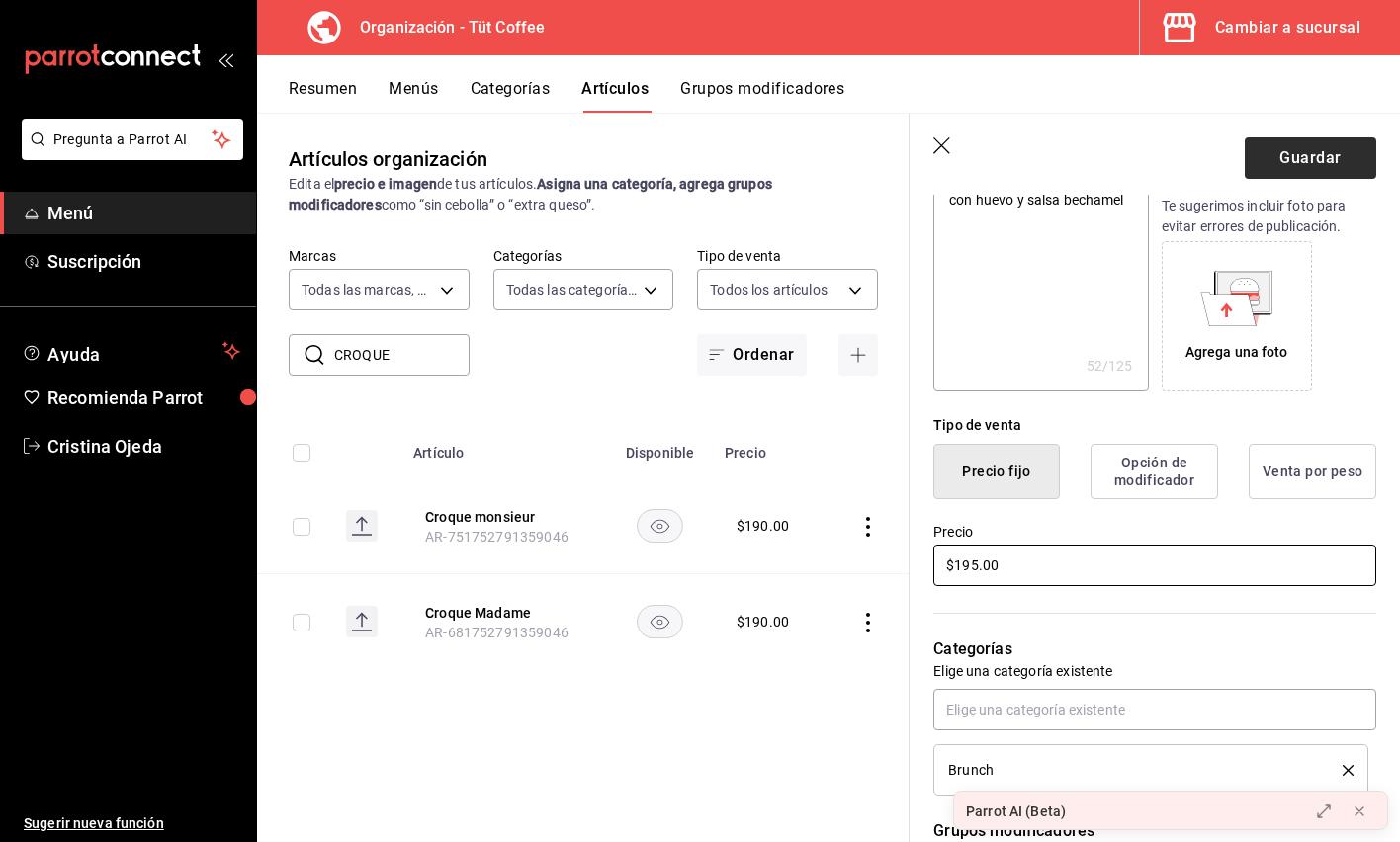 type on "$195.00" 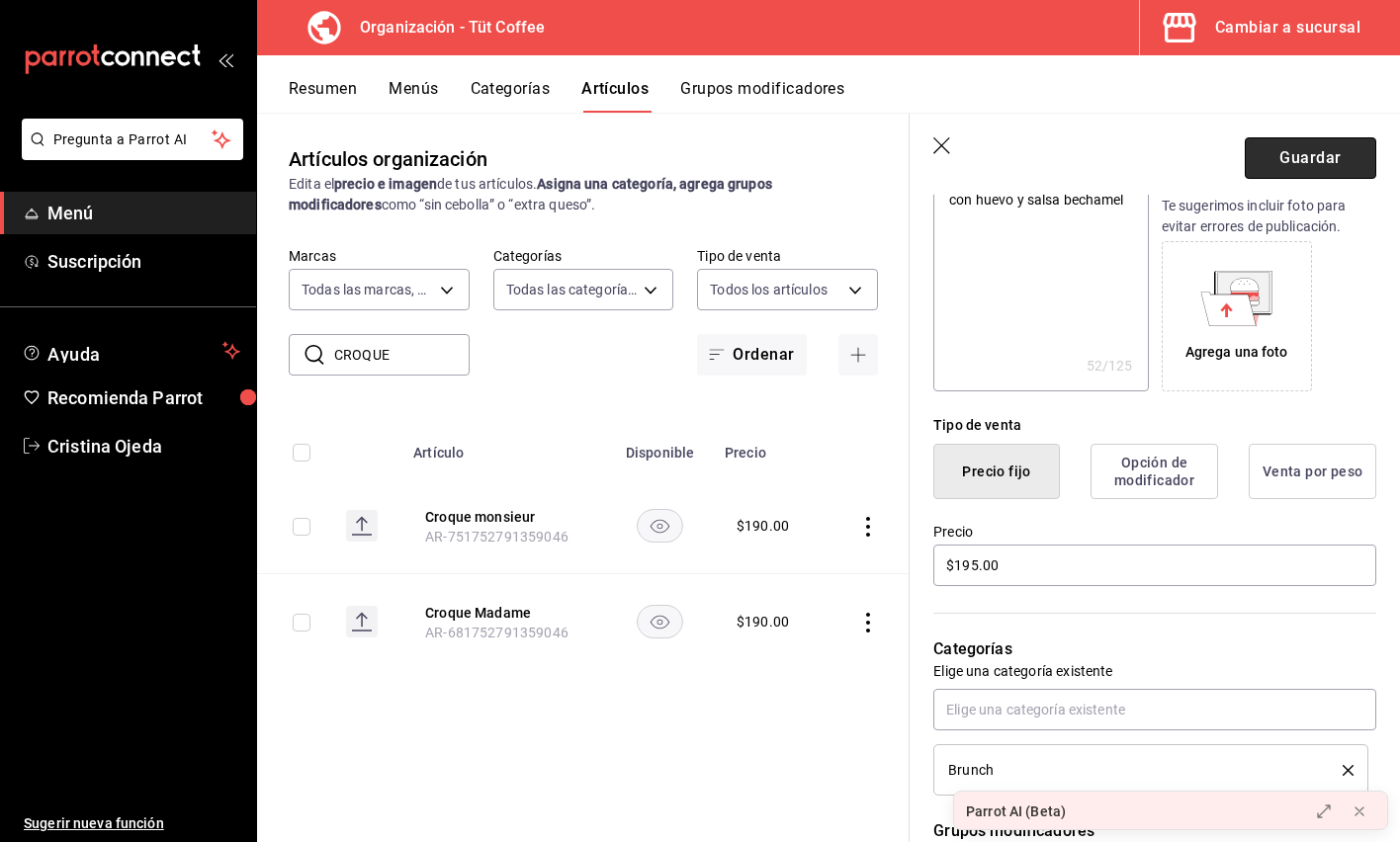 click on "Guardar" at bounding box center [1310, 158] 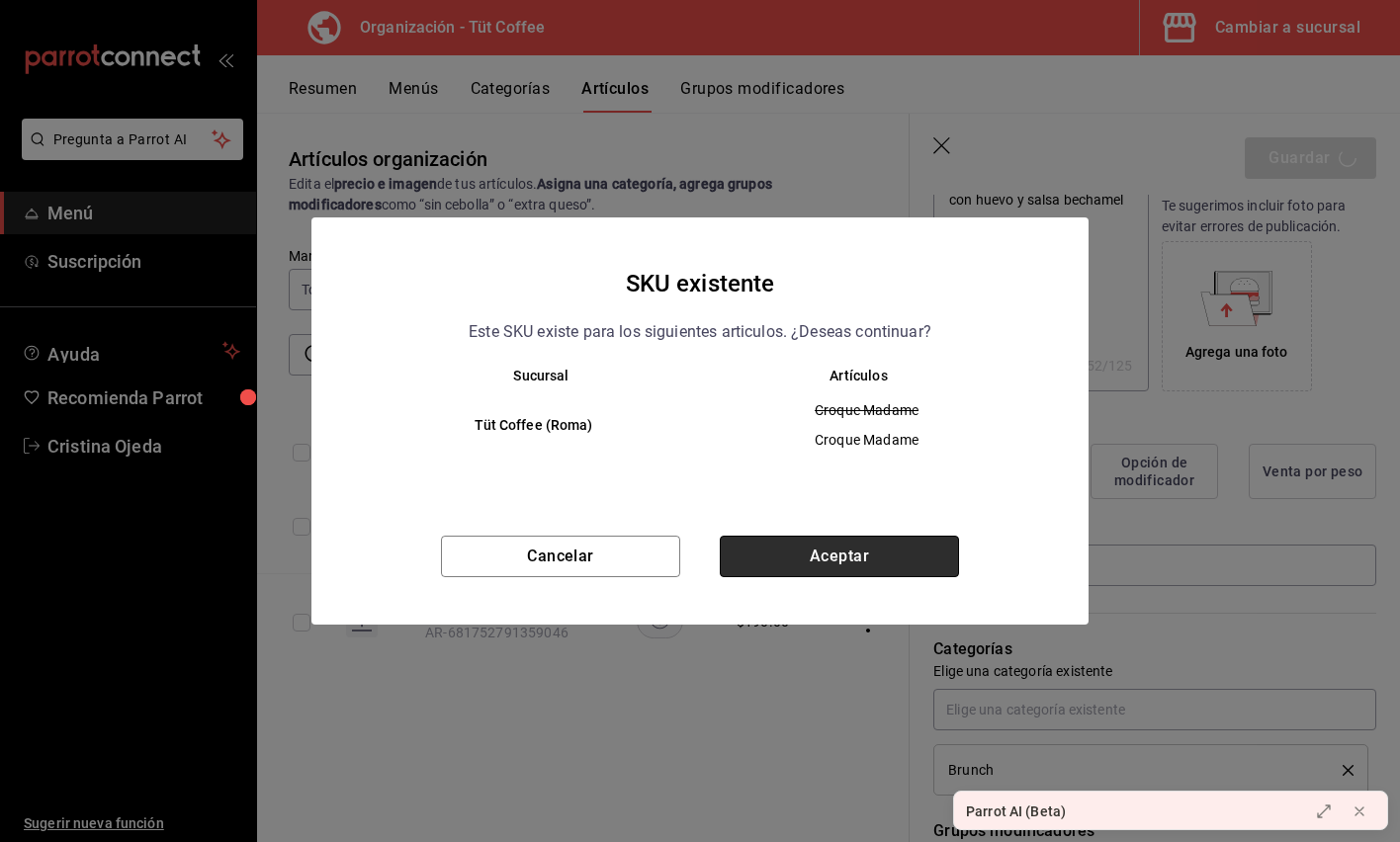 click on "Aceptar" at bounding box center (839, 556) 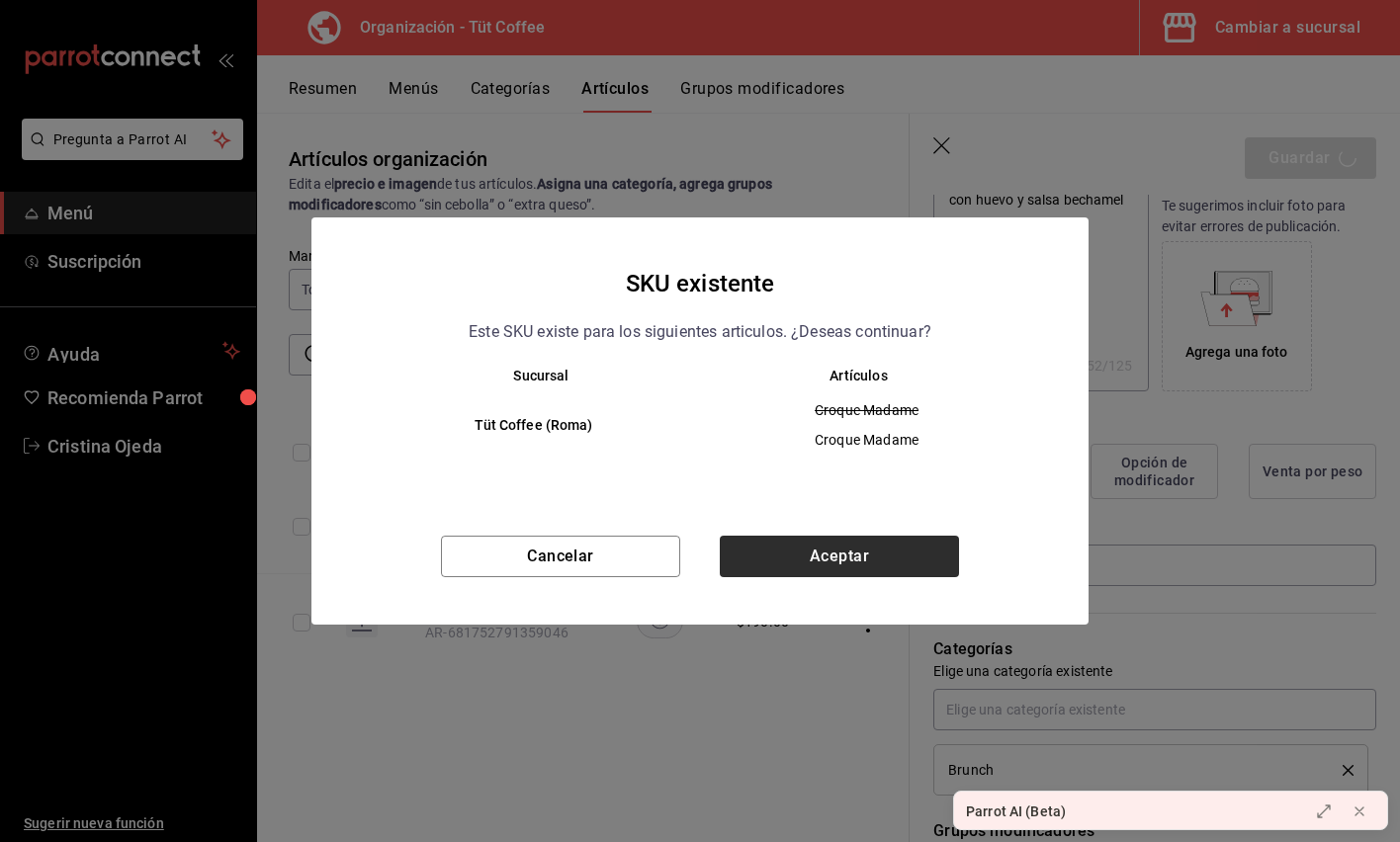 type on "x" 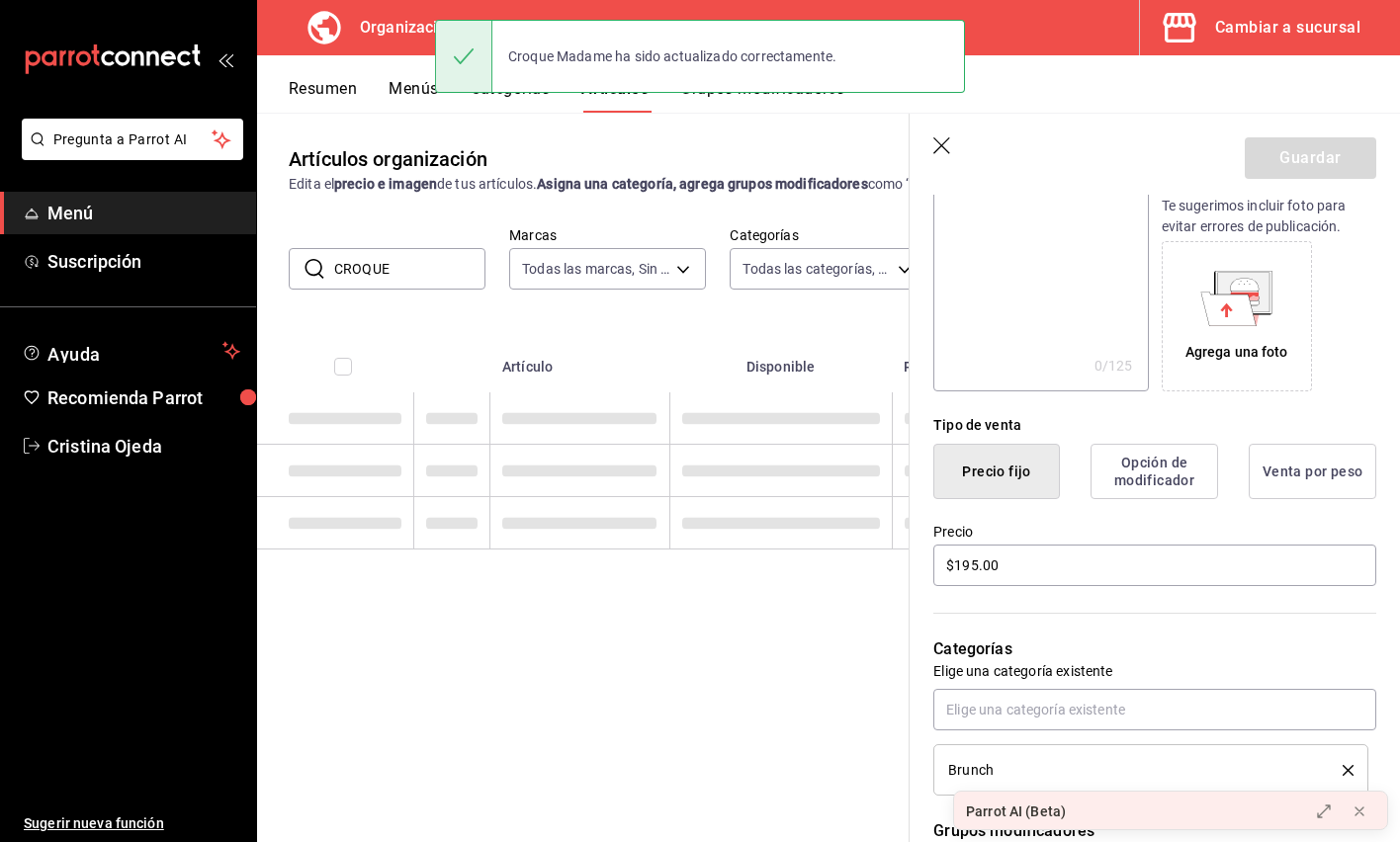 scroll, scrollTop: 0, scrollLeft: 0, axis: both 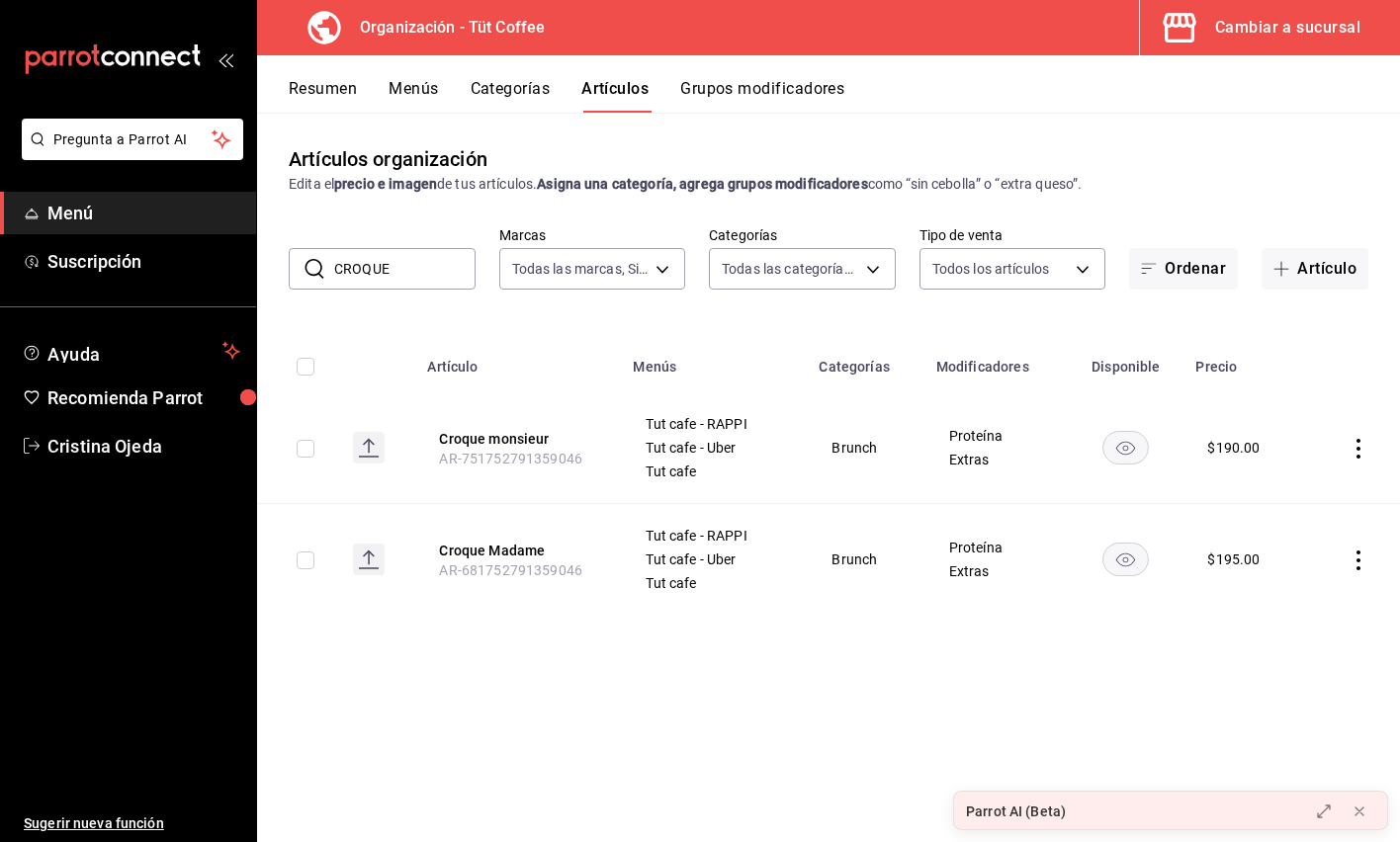 click on "Menús" at bounding box center (413, 96) 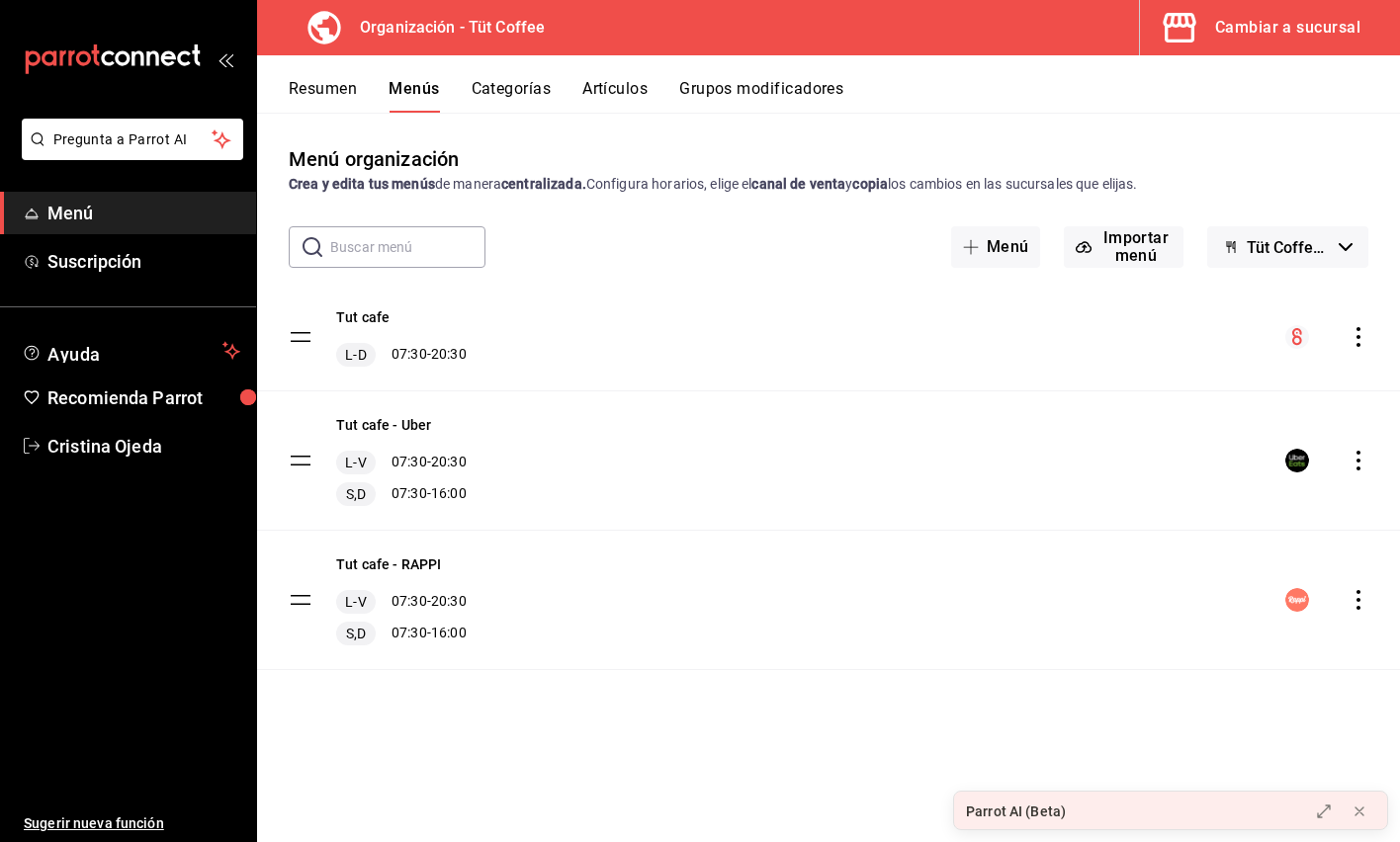 click 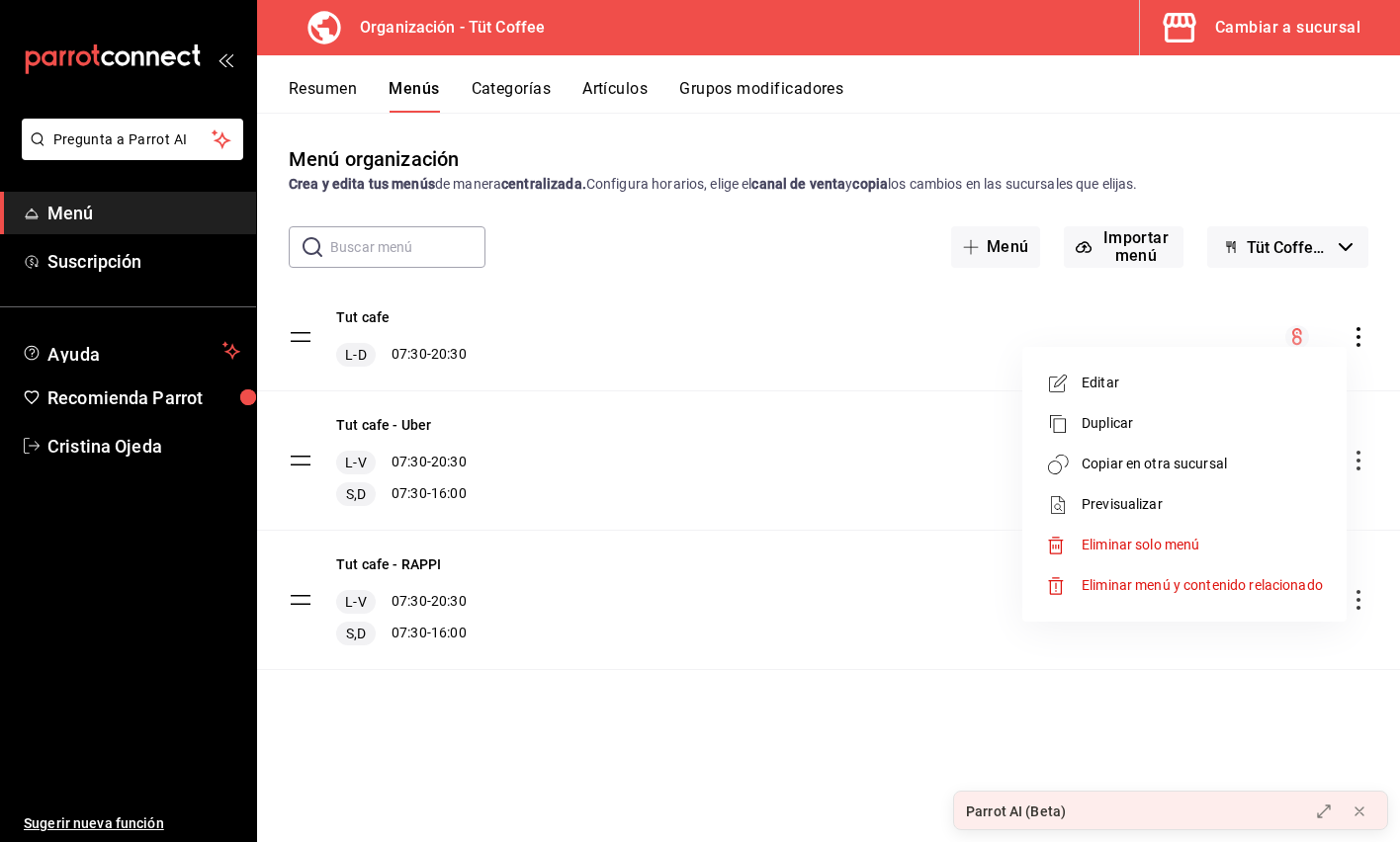 click on "Copiar en otra sucursal" at bounding box center [1202, 463] 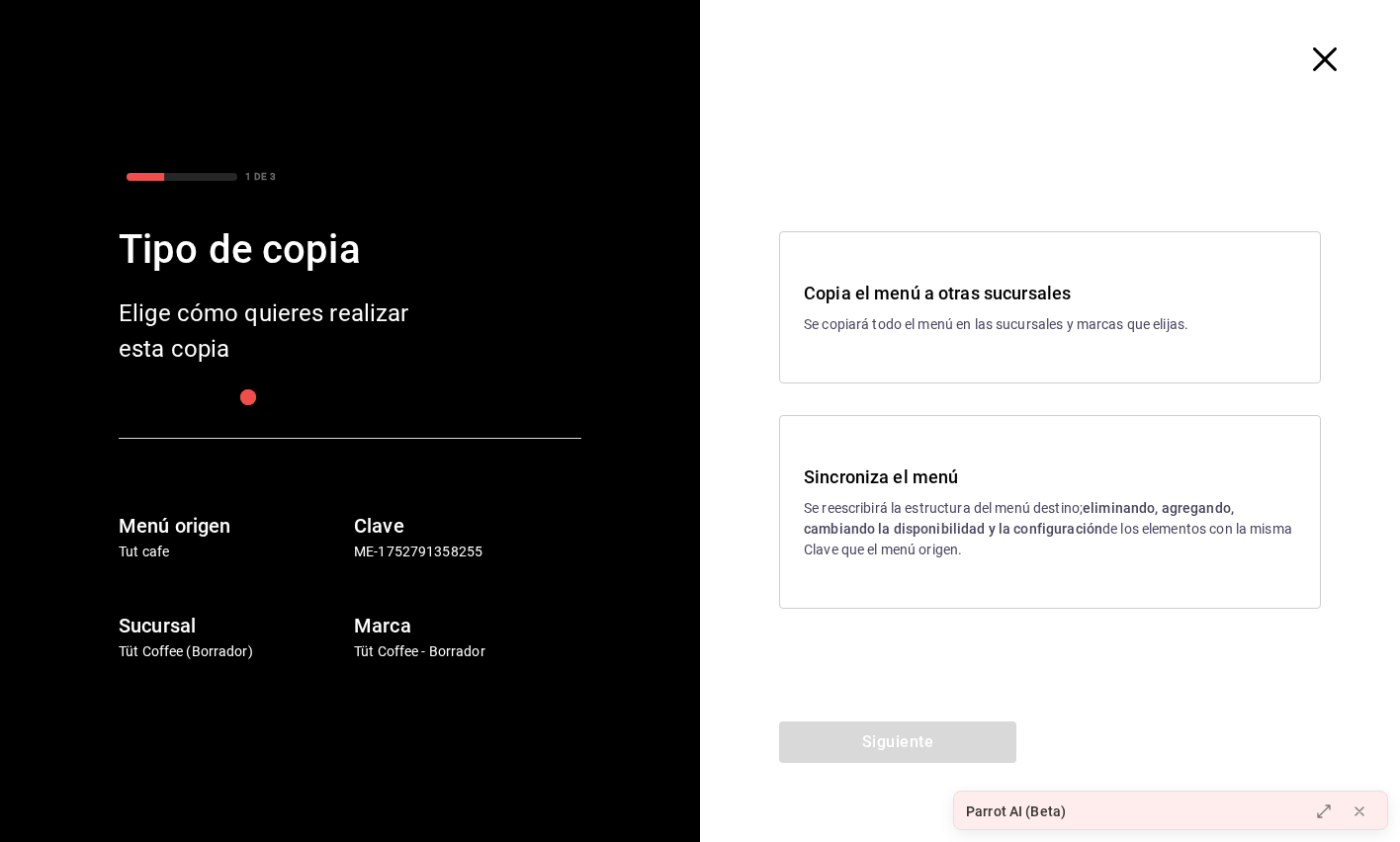 click on "eliminando, agregando, cambiando la disponibilidad y la configuración" at bounding box center [1018, 518] 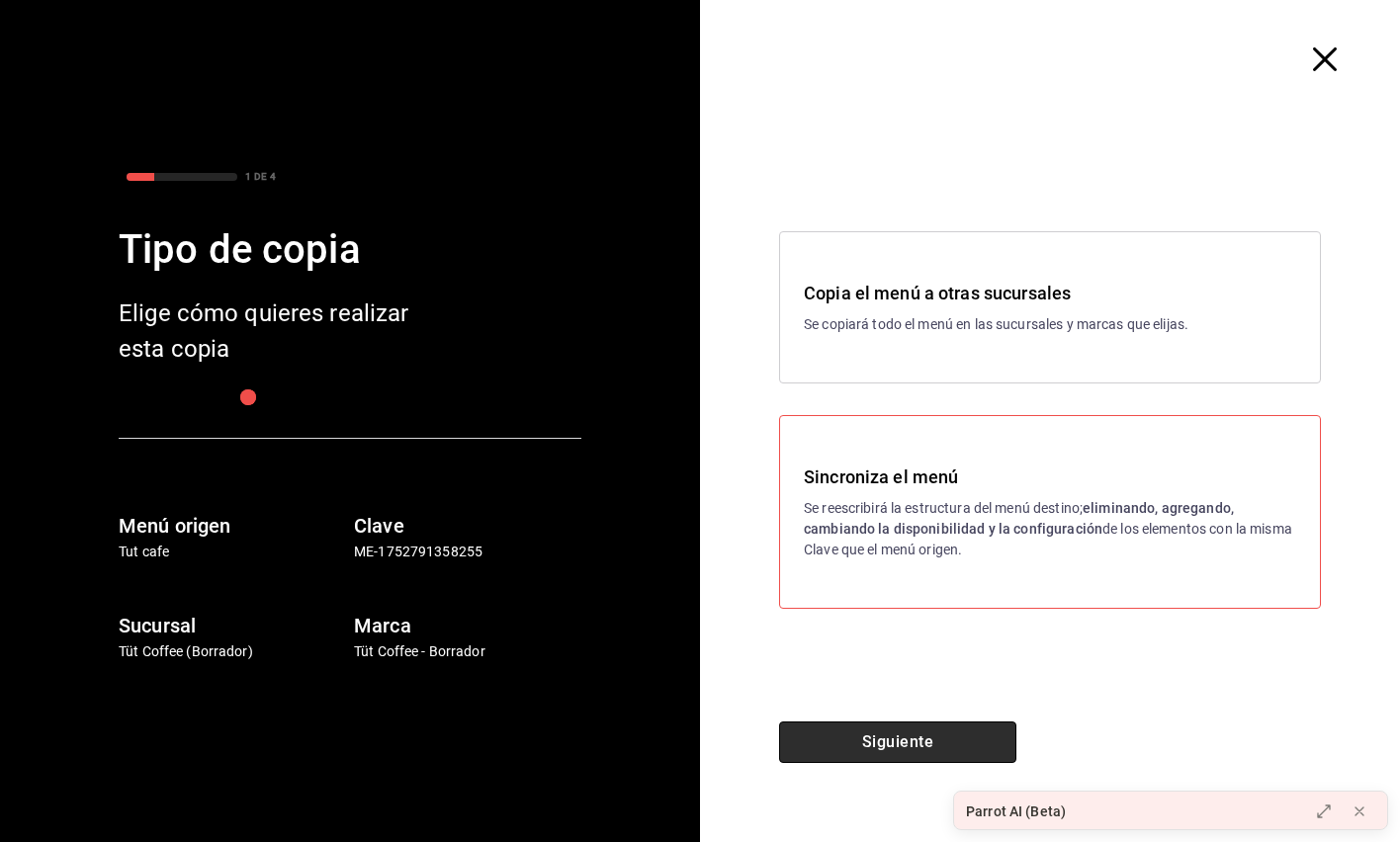 click on "Siguiente" at bounding box center (898, 742) 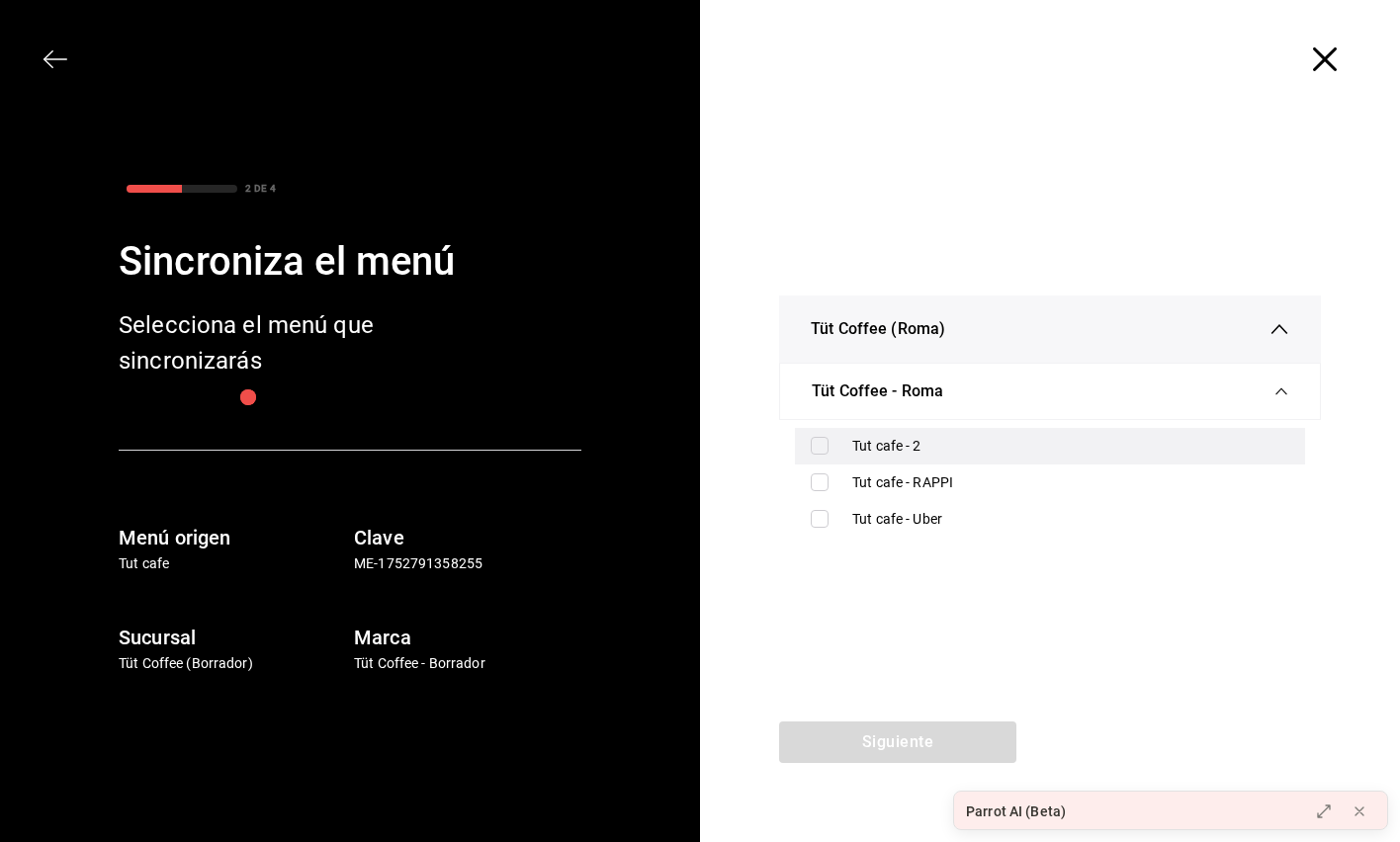 click on "Tut cafe - 2" at bounding box center [1050, 446] 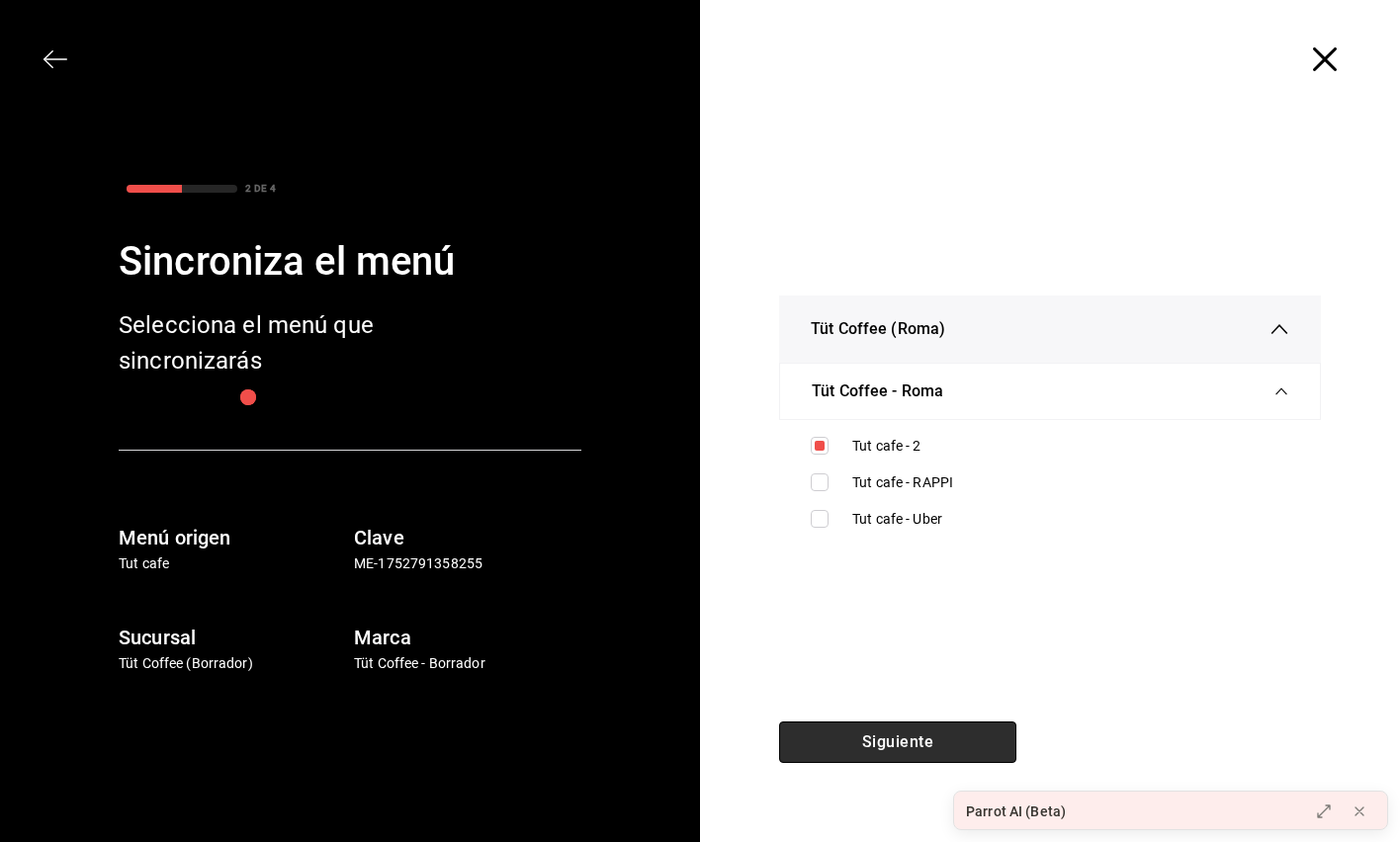 click on "Siguiente" at bounding box center (898, 742) 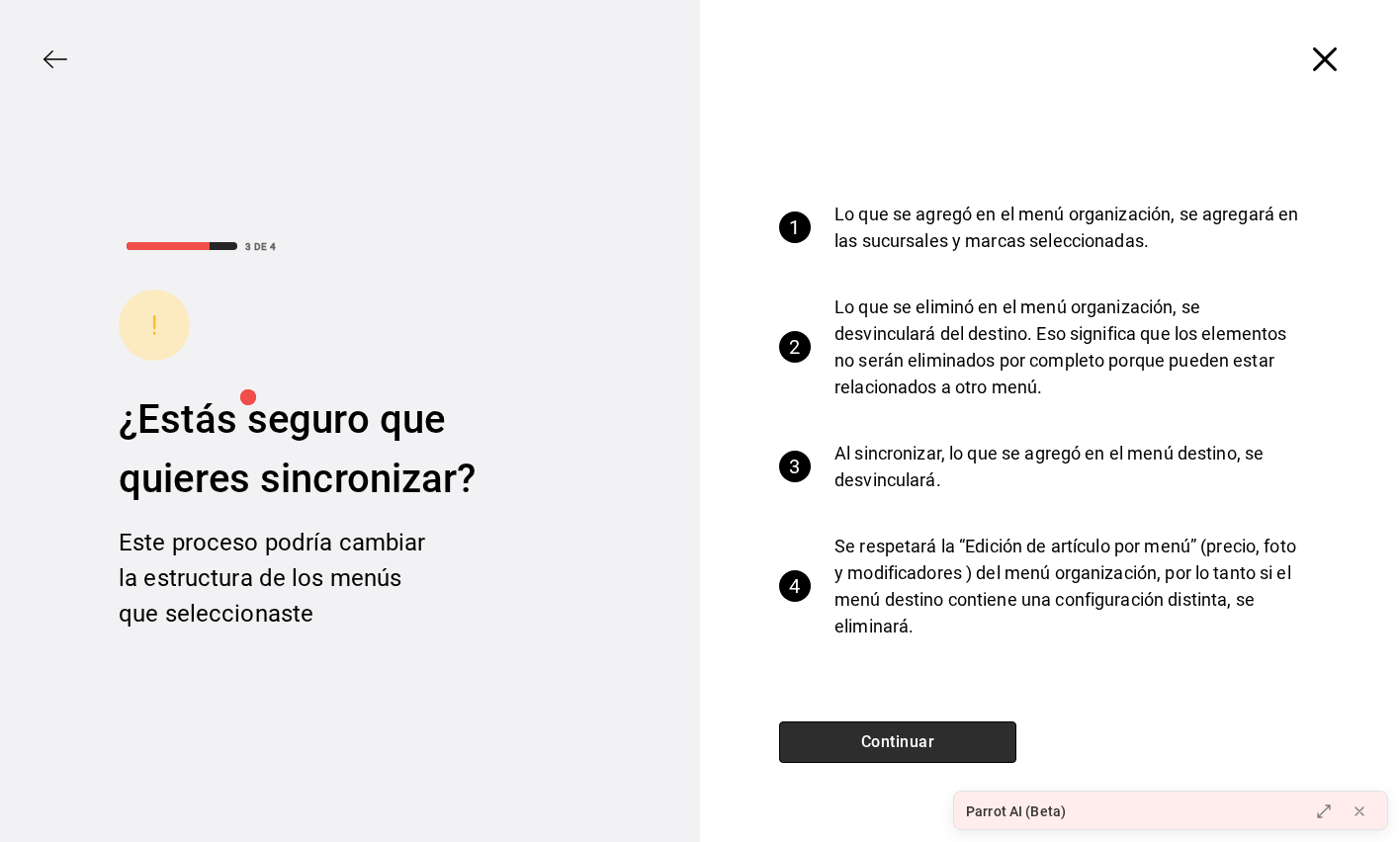 click on "Continuar" at bounding box center (898, 742) 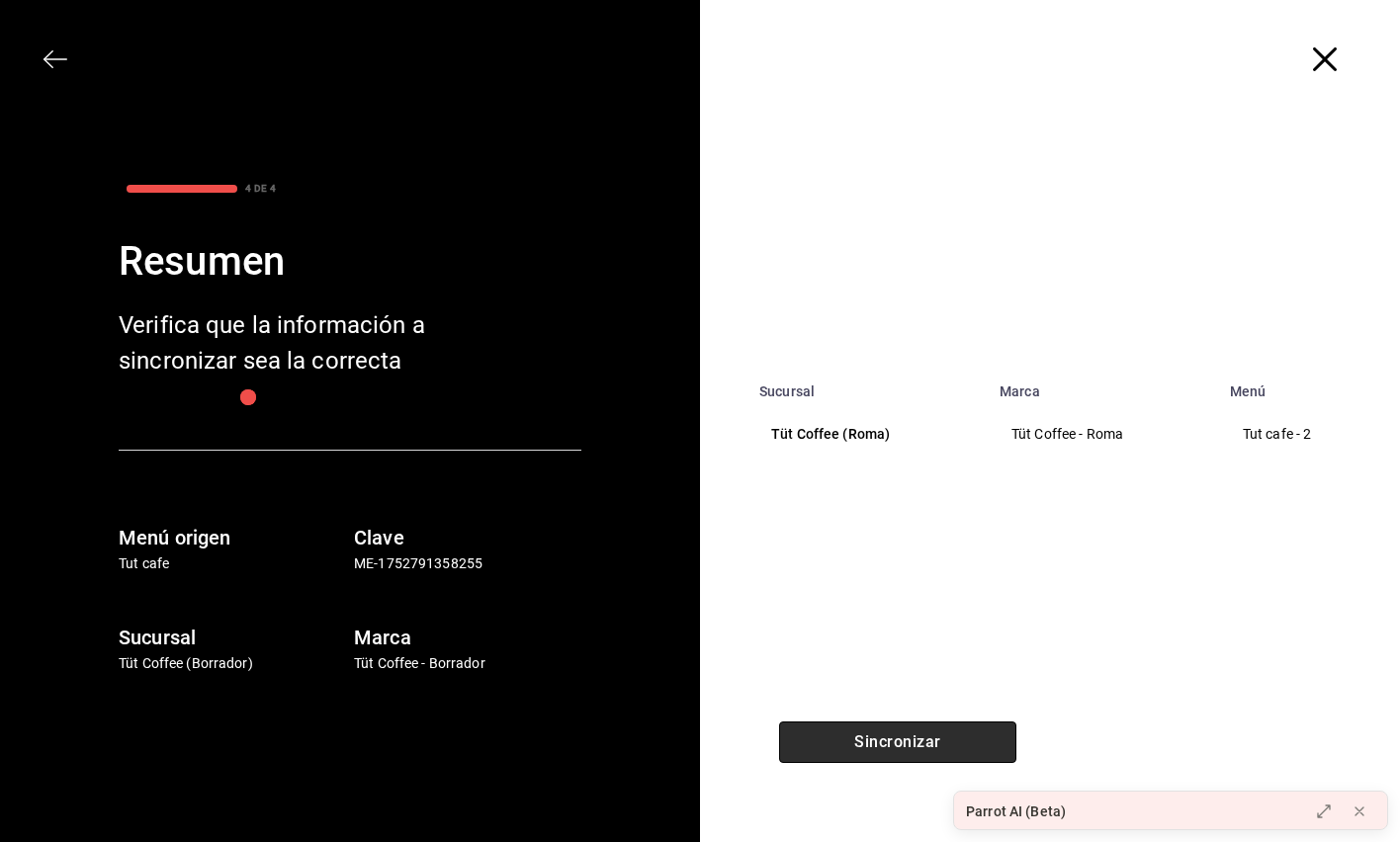click on "Sincronizar" at bounding box center [898, 742] 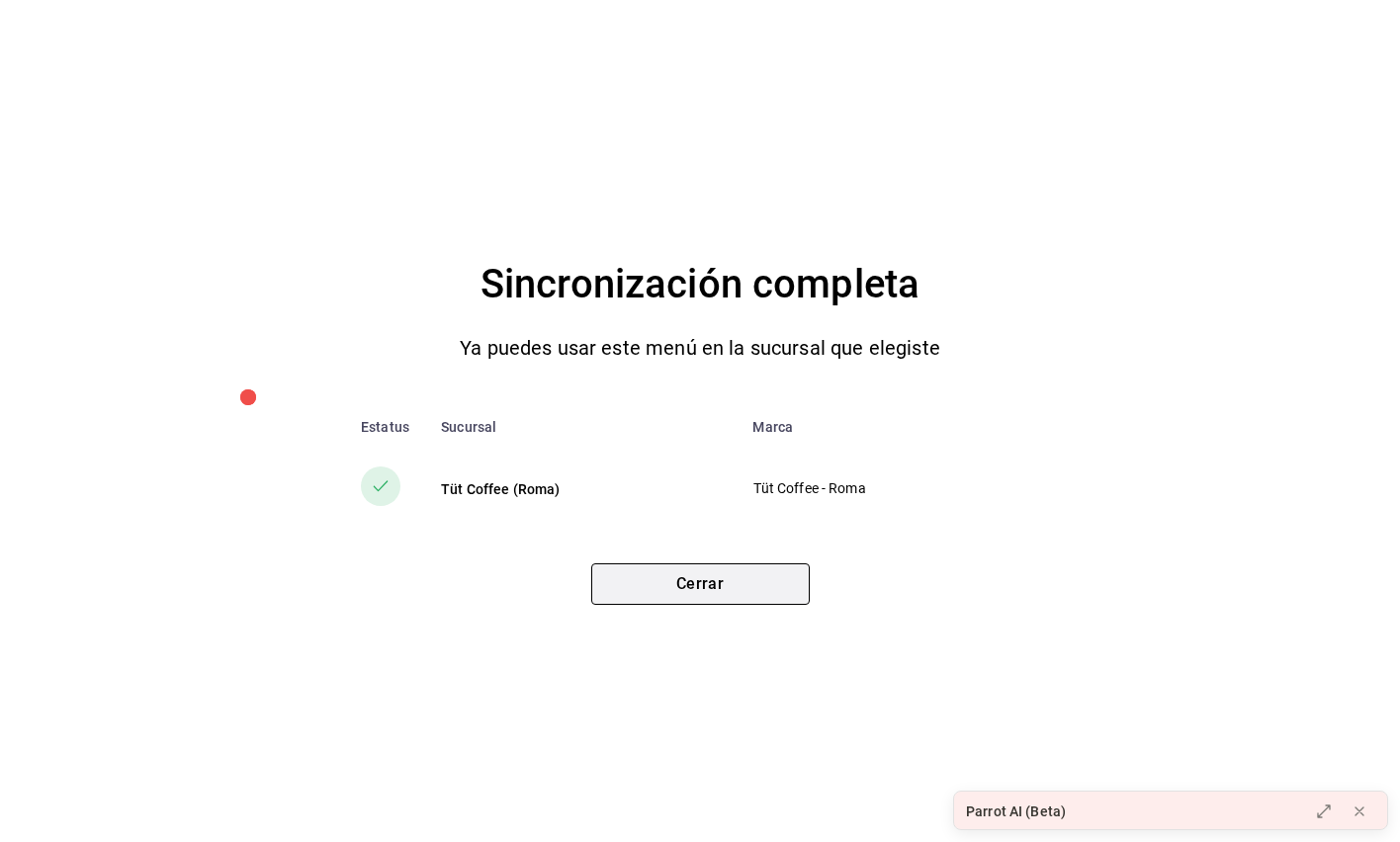 click on "Cerrar" at bounding box center [700, 584] 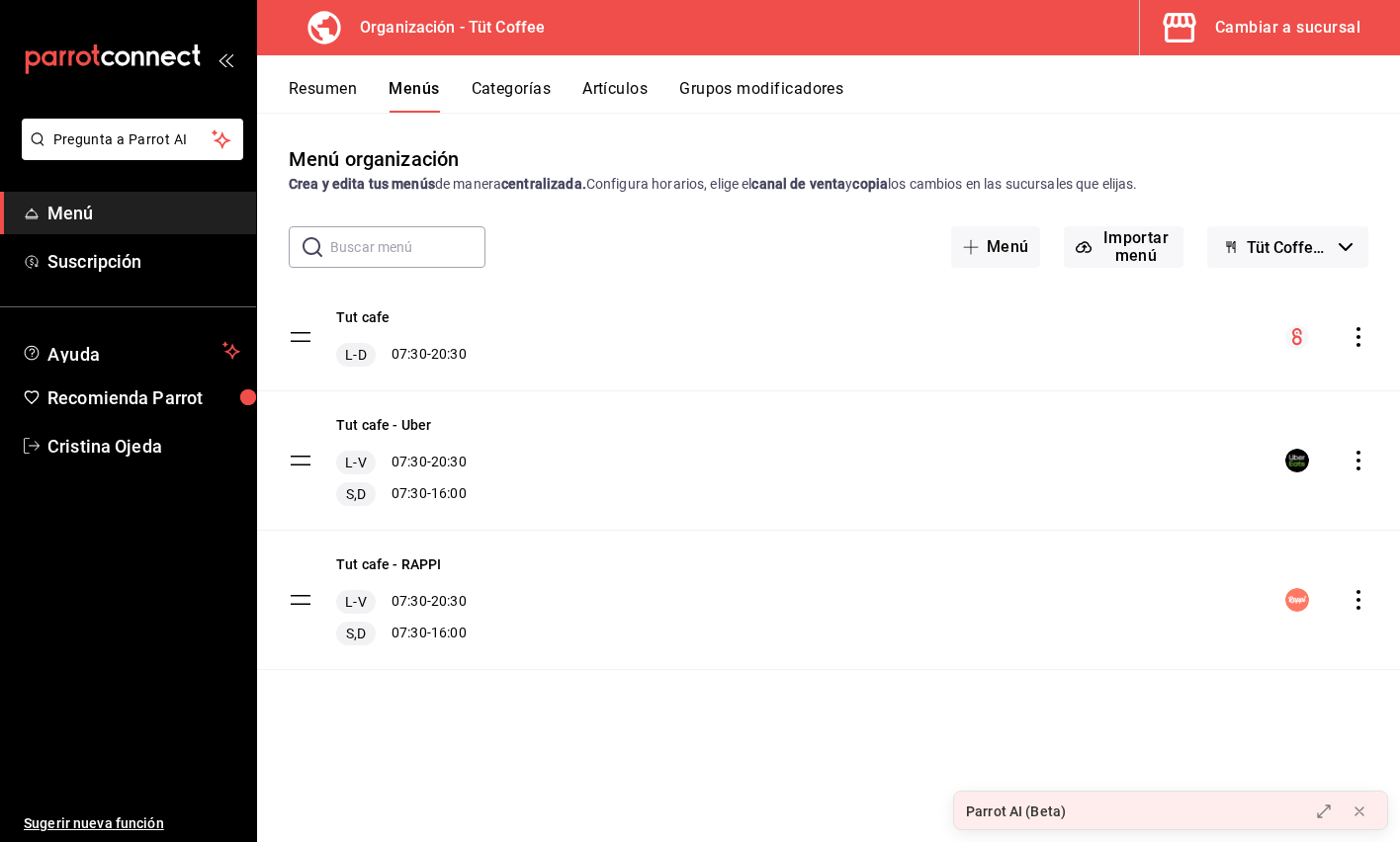 click on "Cambiar a sucursal" at bounding box center [1287, 28] 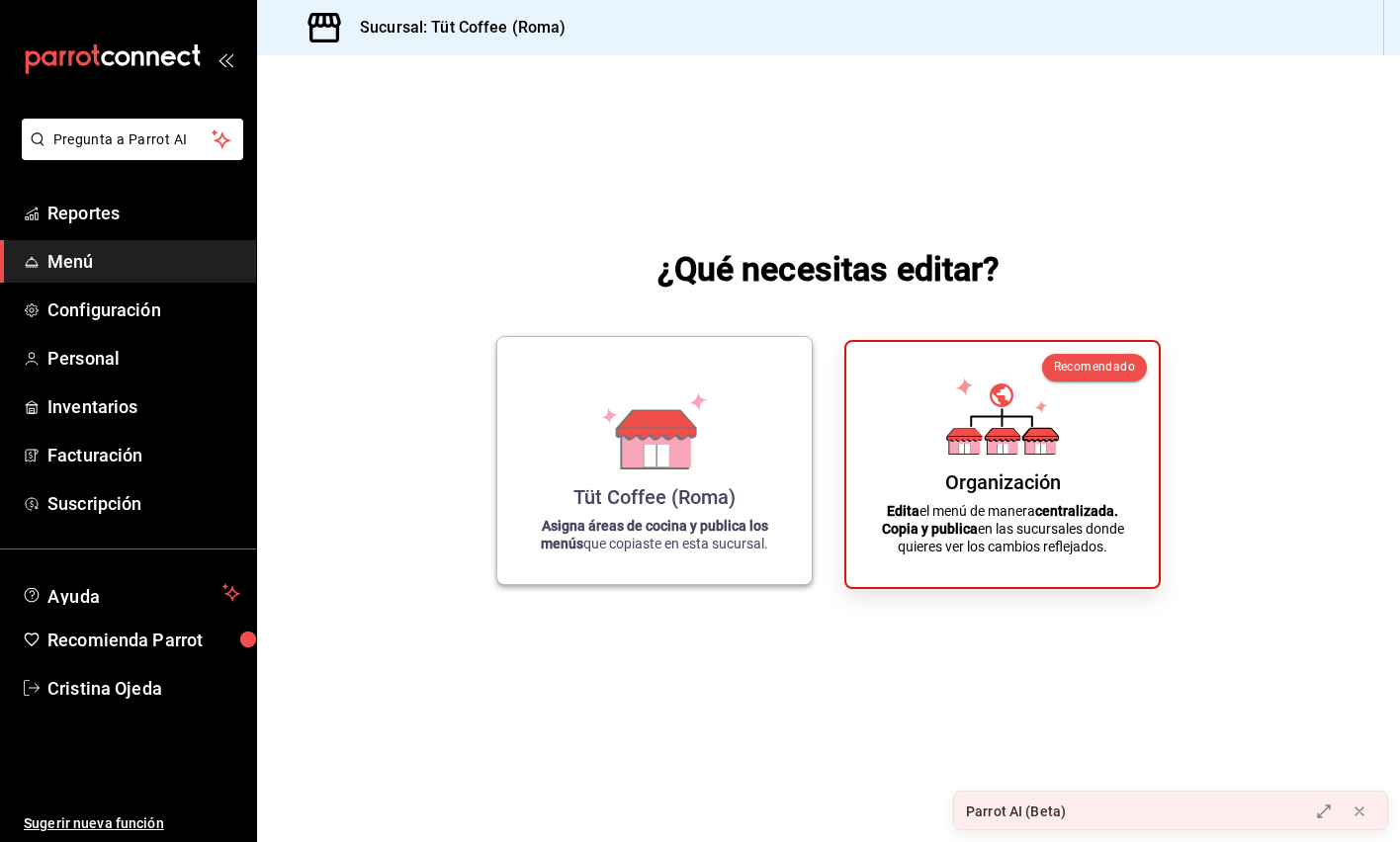 click 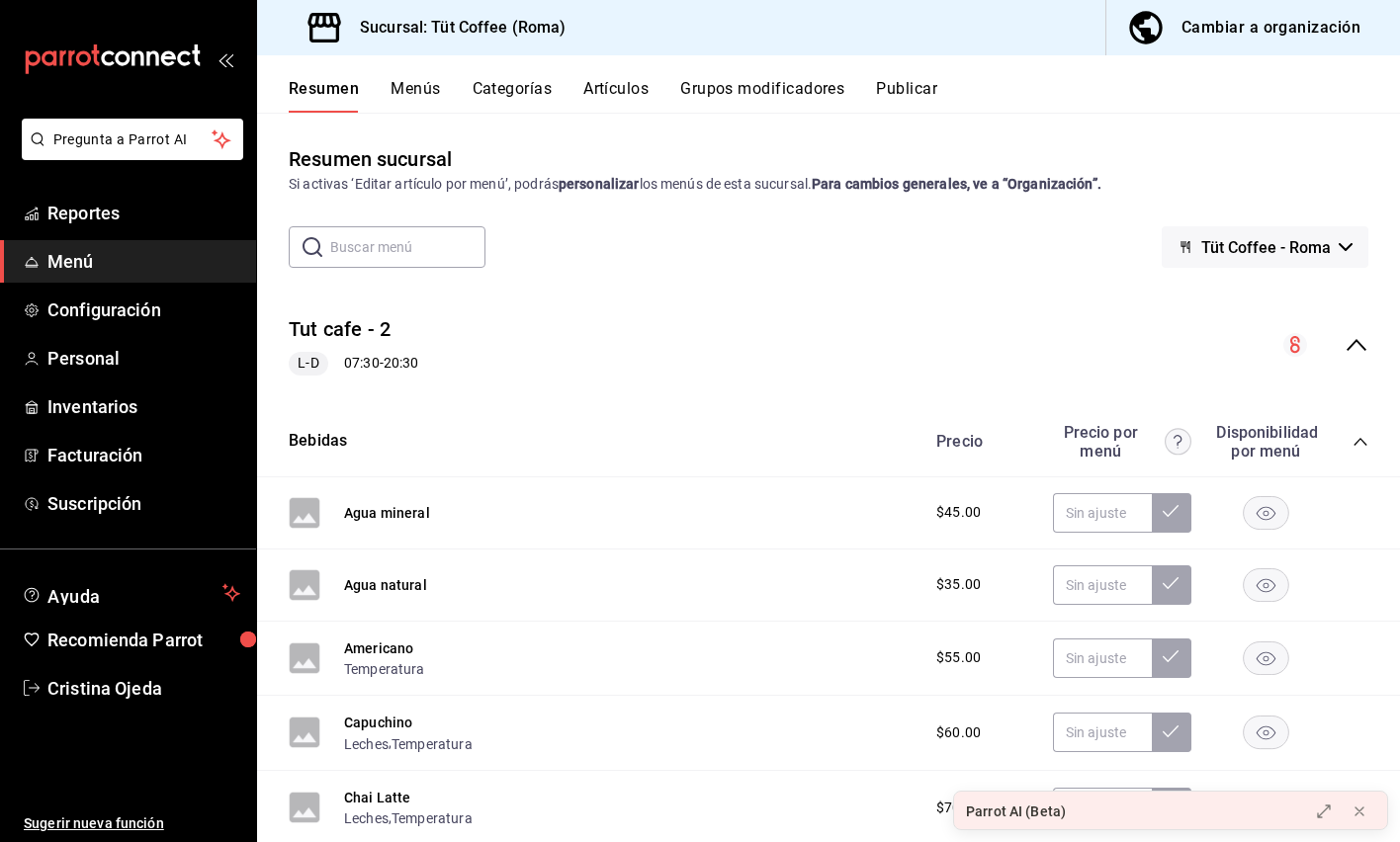 click on "Publicar" at bounding box center [907, 96] 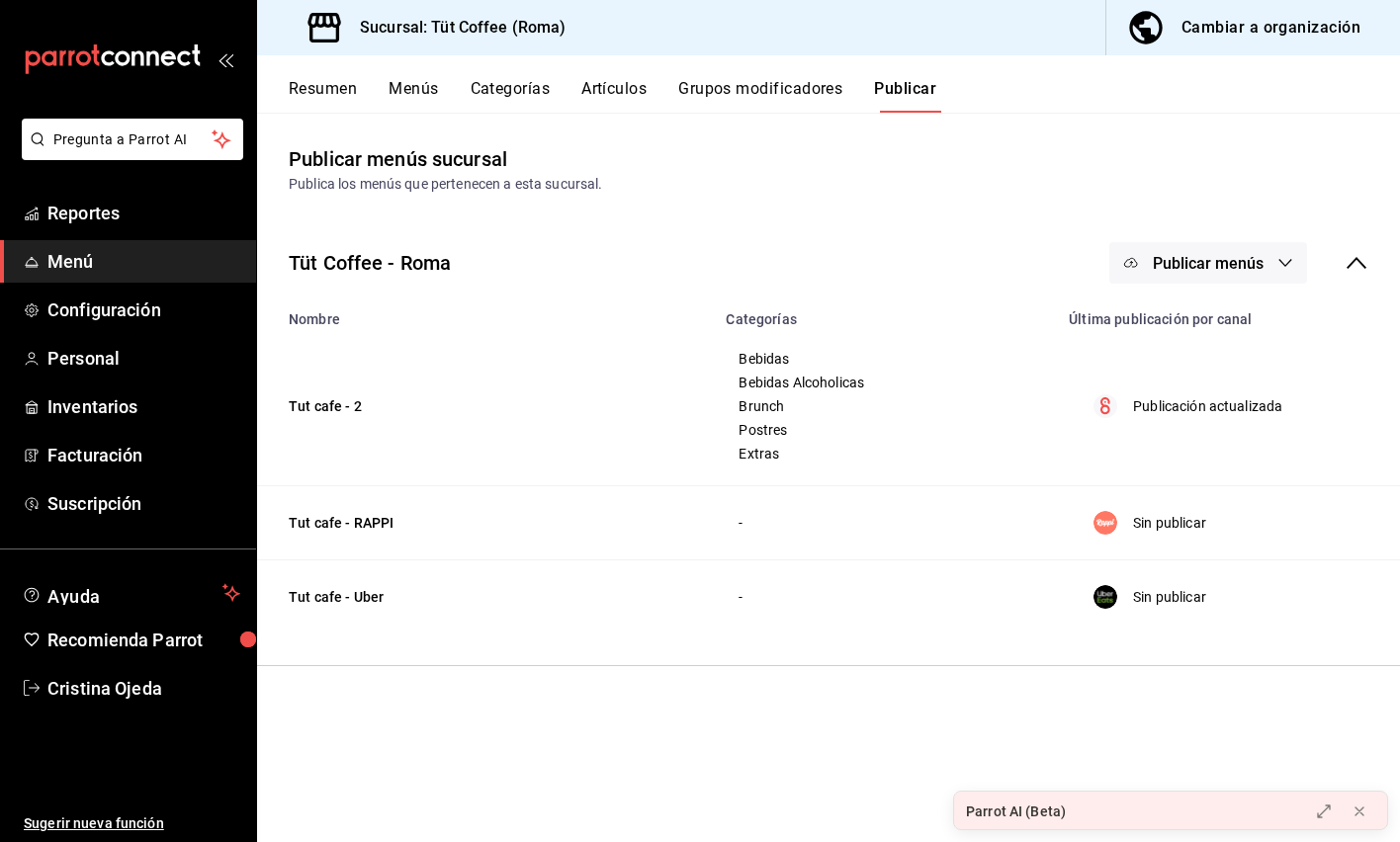 click on "Publicar menús" at bounding box center (1208, 263) 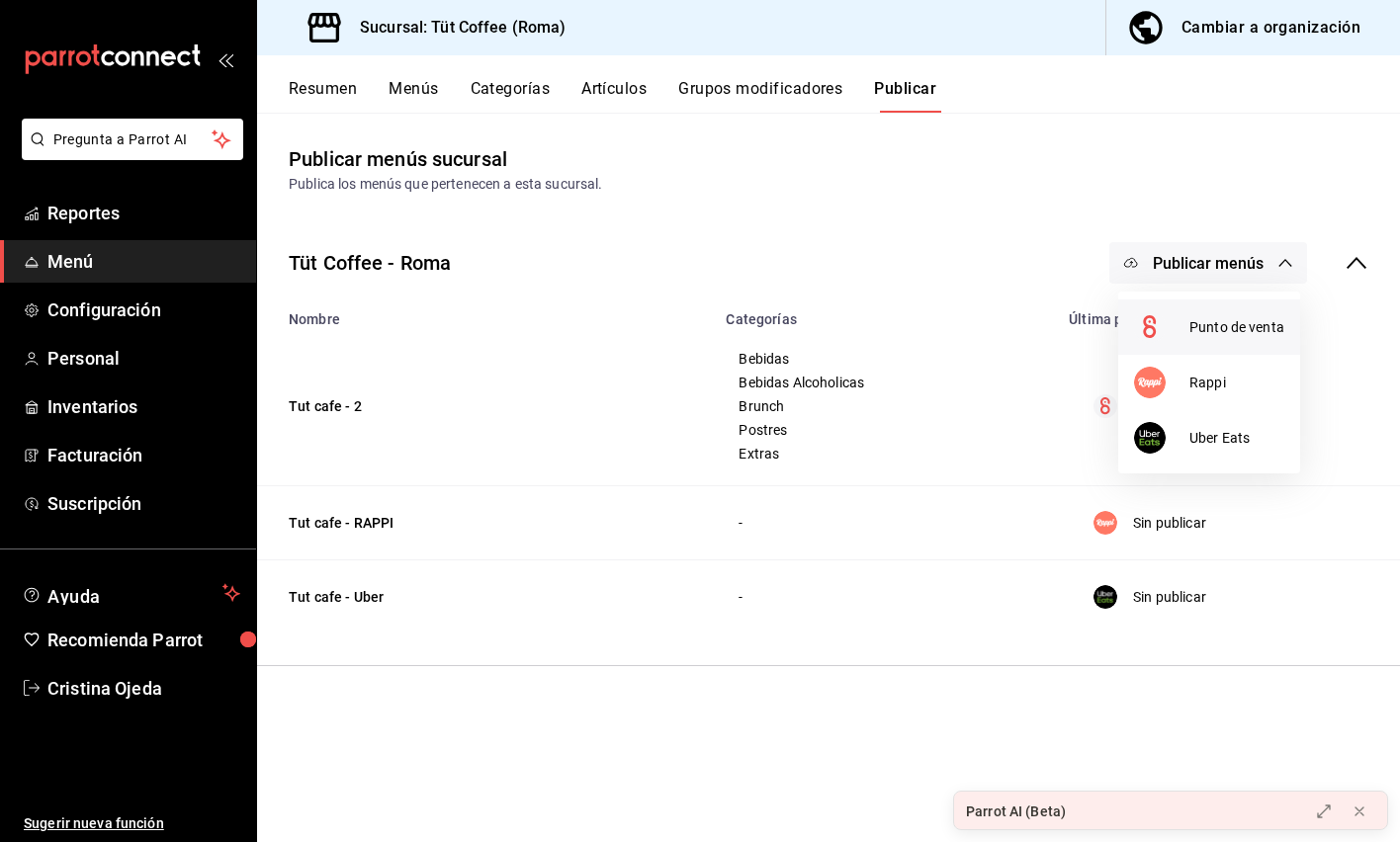 click on "Punto de venta" at bounding box center (1237, 327) 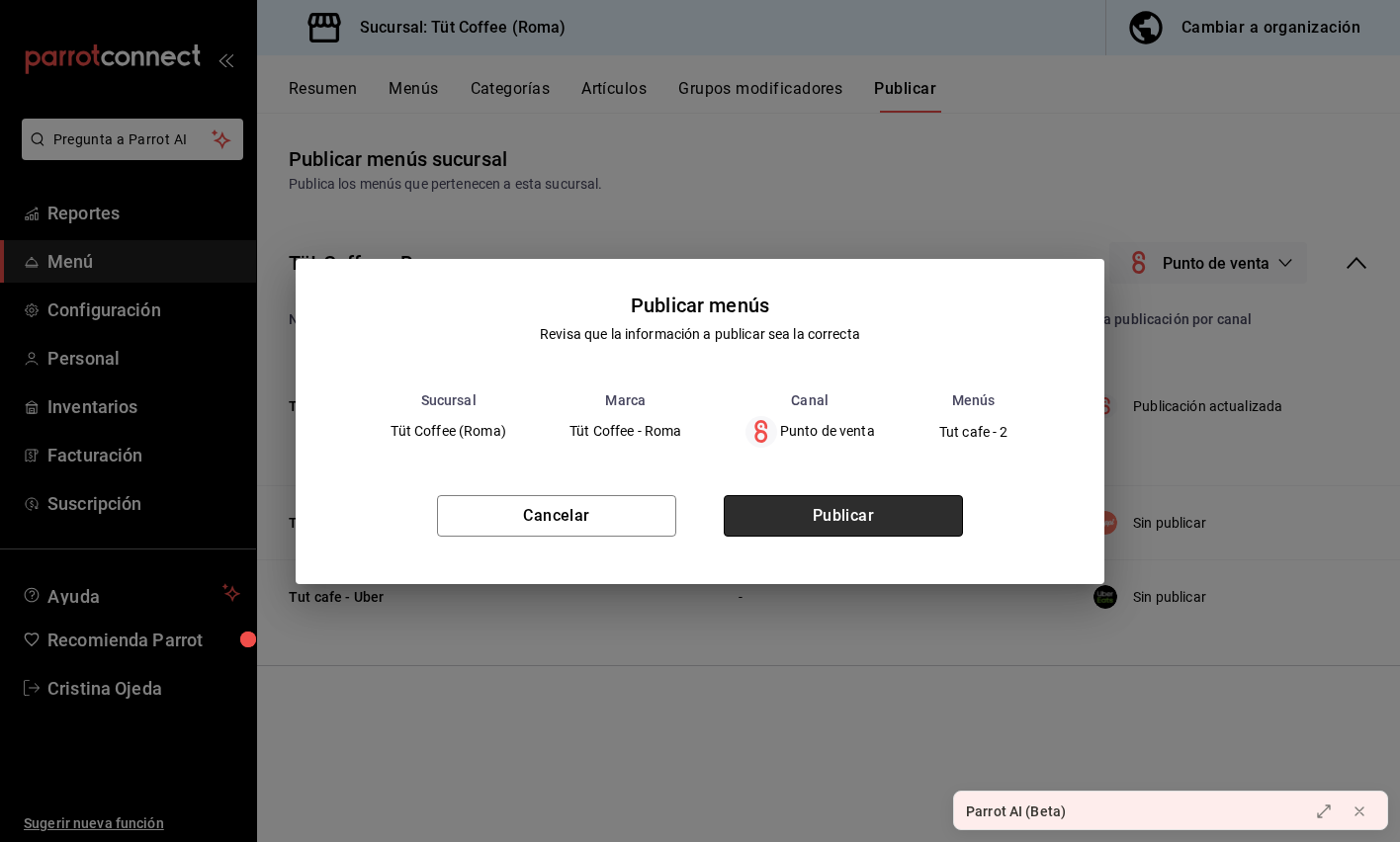 click on "Publicar" at bounding box center (843, 516) 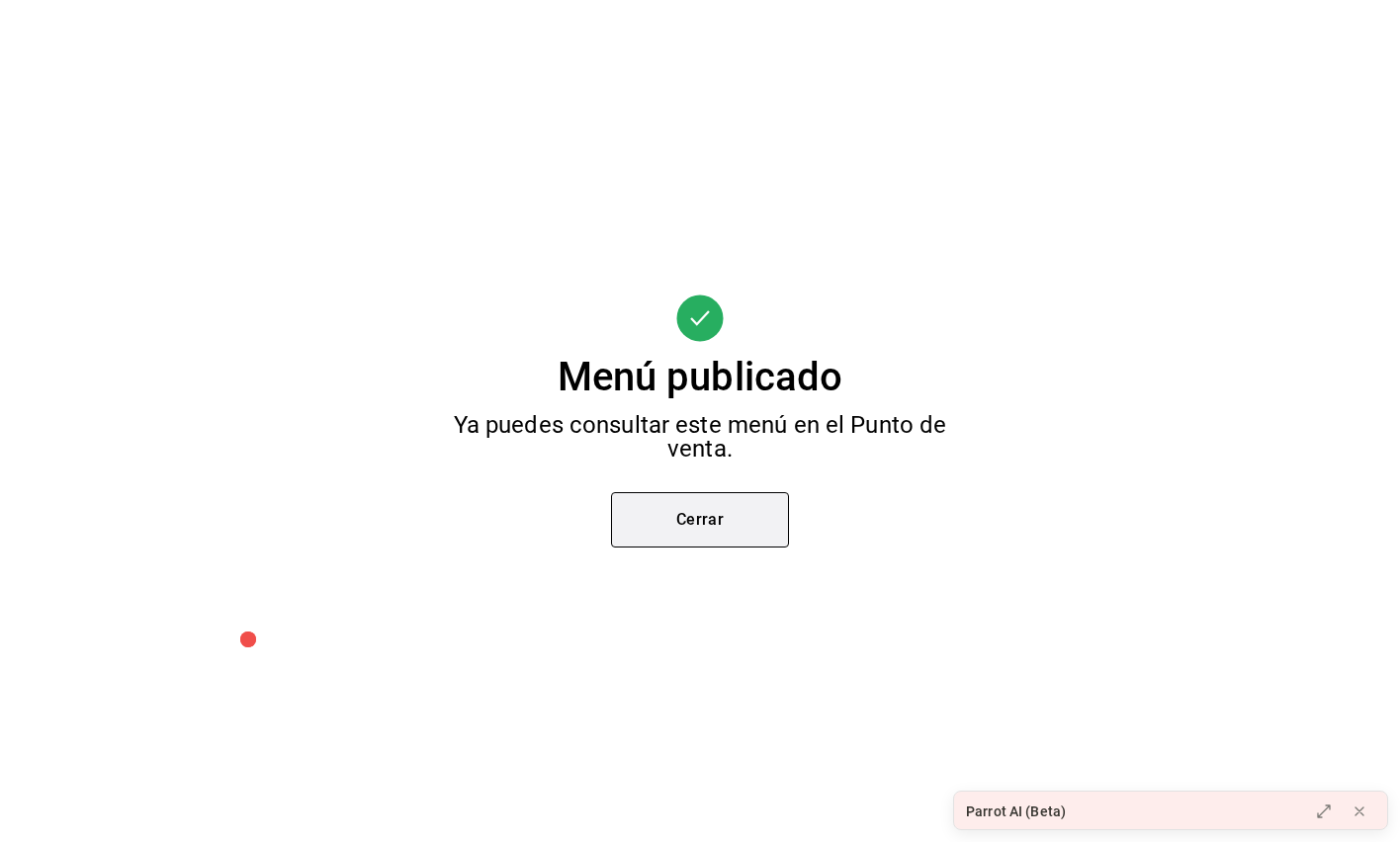 click on "Cerrar" at bounding box center (700, 520) 